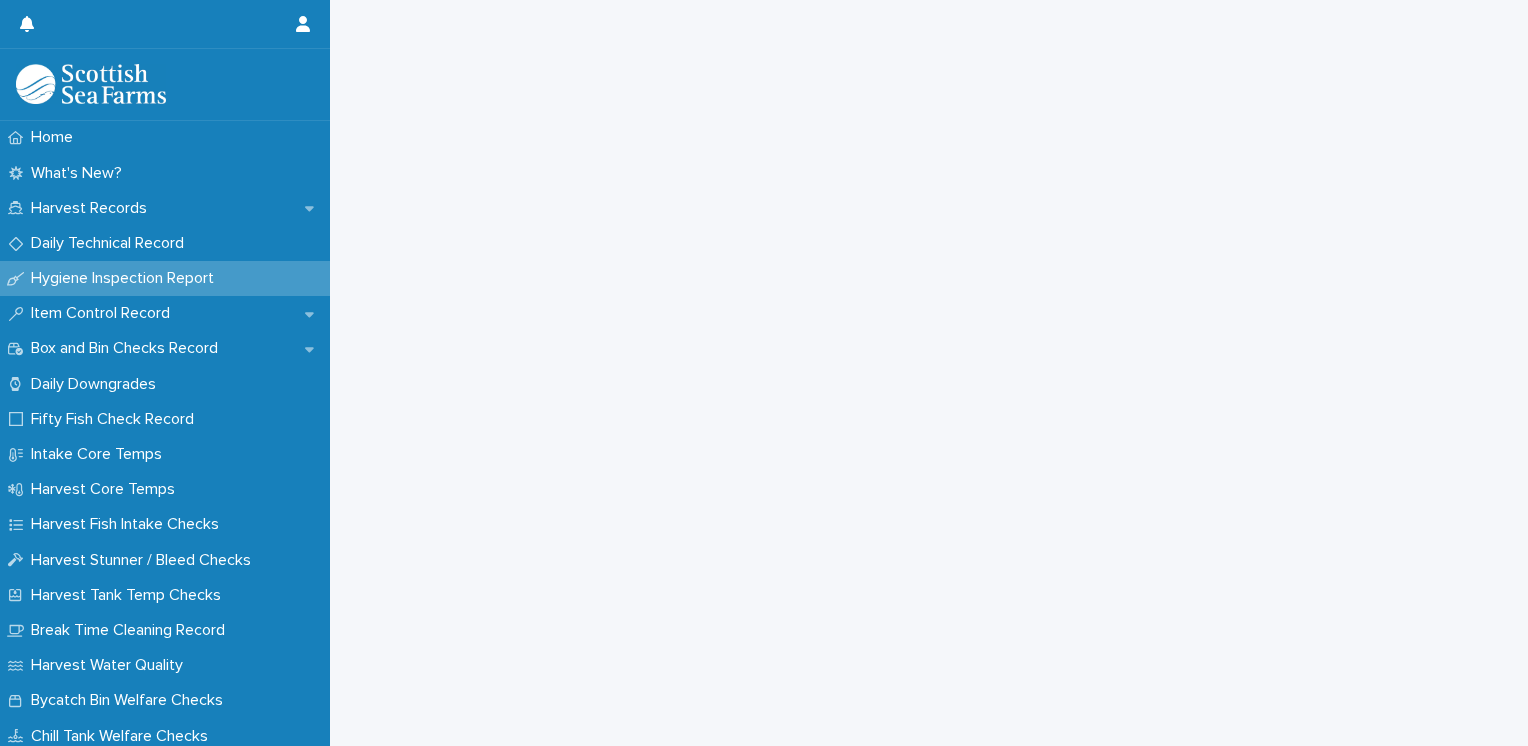 scroll, scrollTop: 0, scrollLeft: 0, axis: both 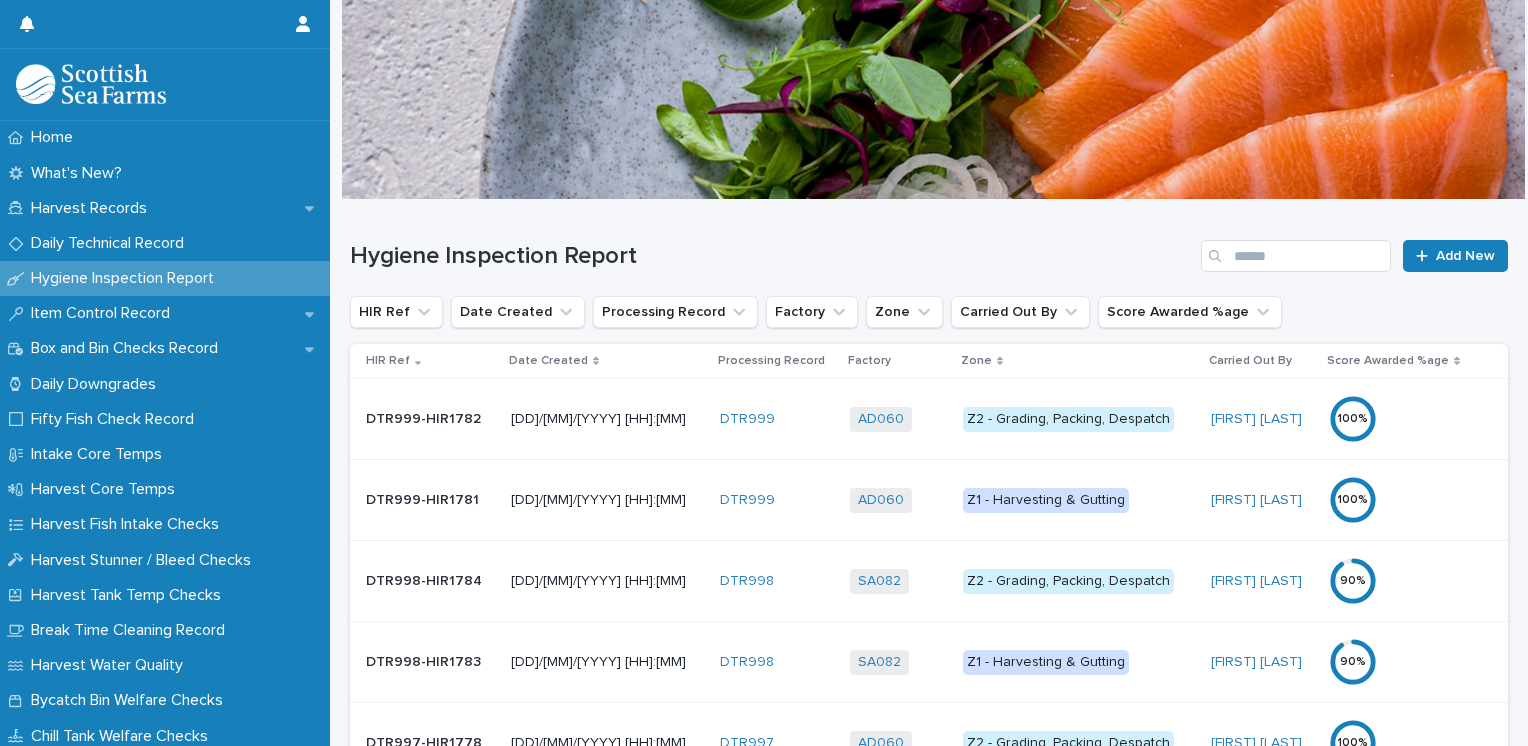 click on "Date Created" at bounding box center (548, 361) 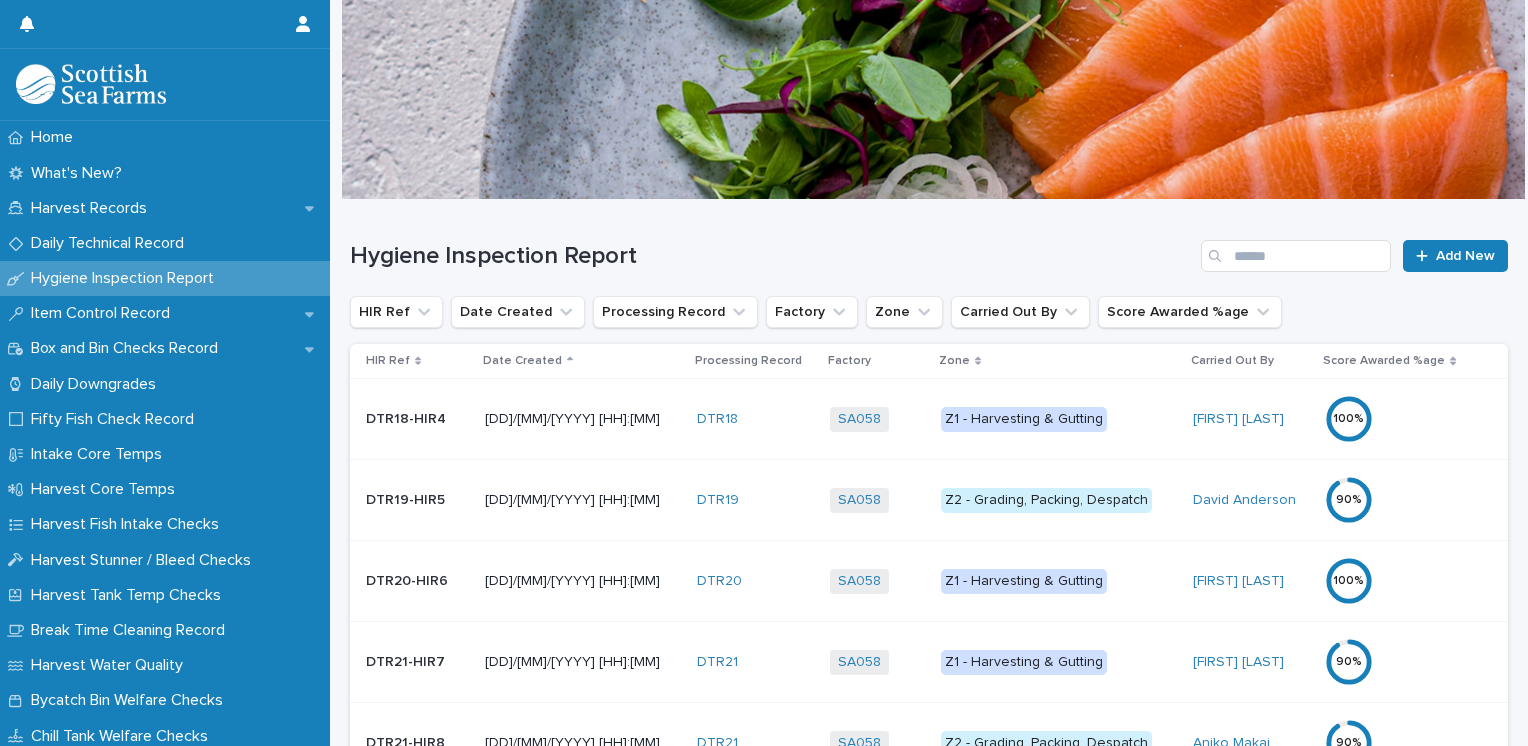 click on "Date Created" at bounding box center (583, 361) 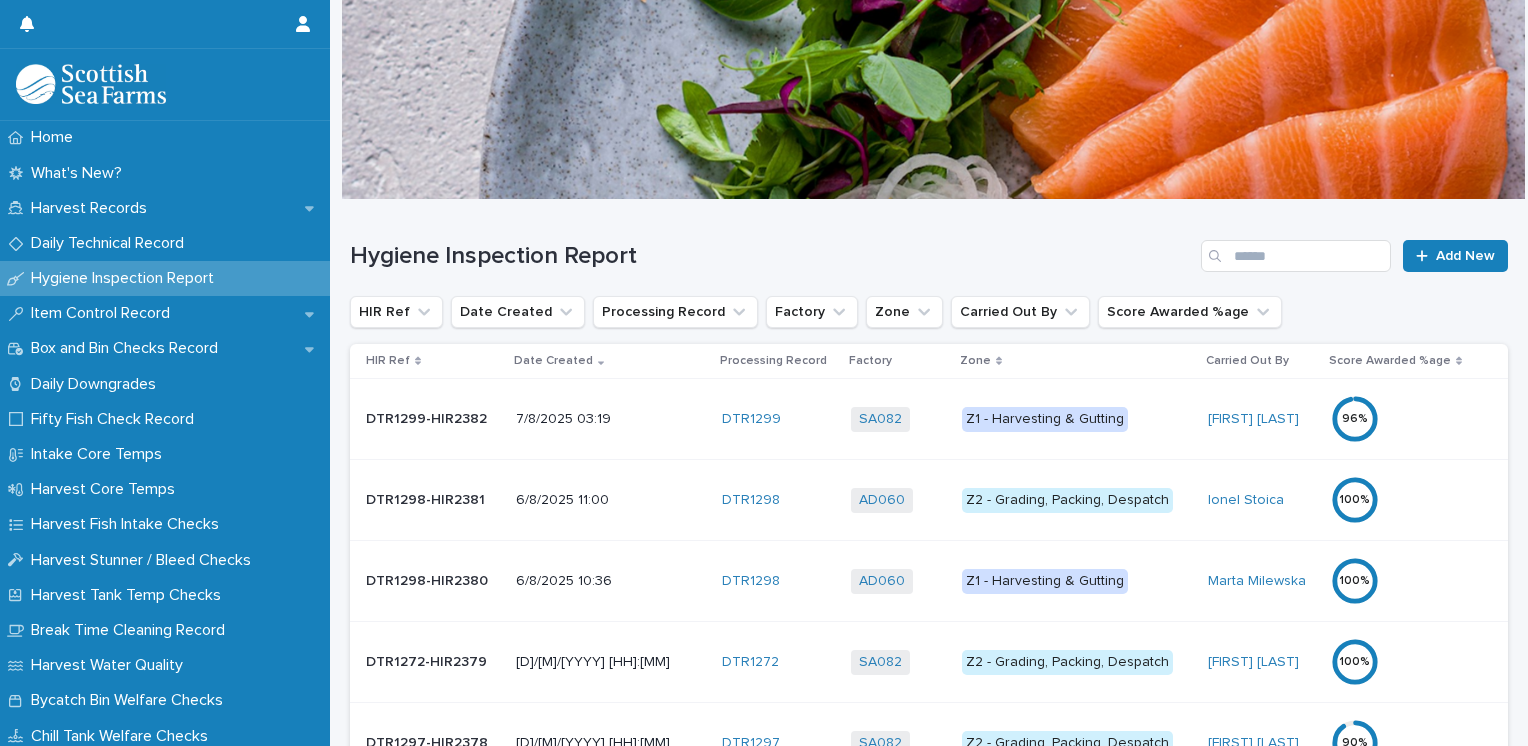 click on "Z1 - Harvesting & Gutting" at bounding box center (1045, 419) 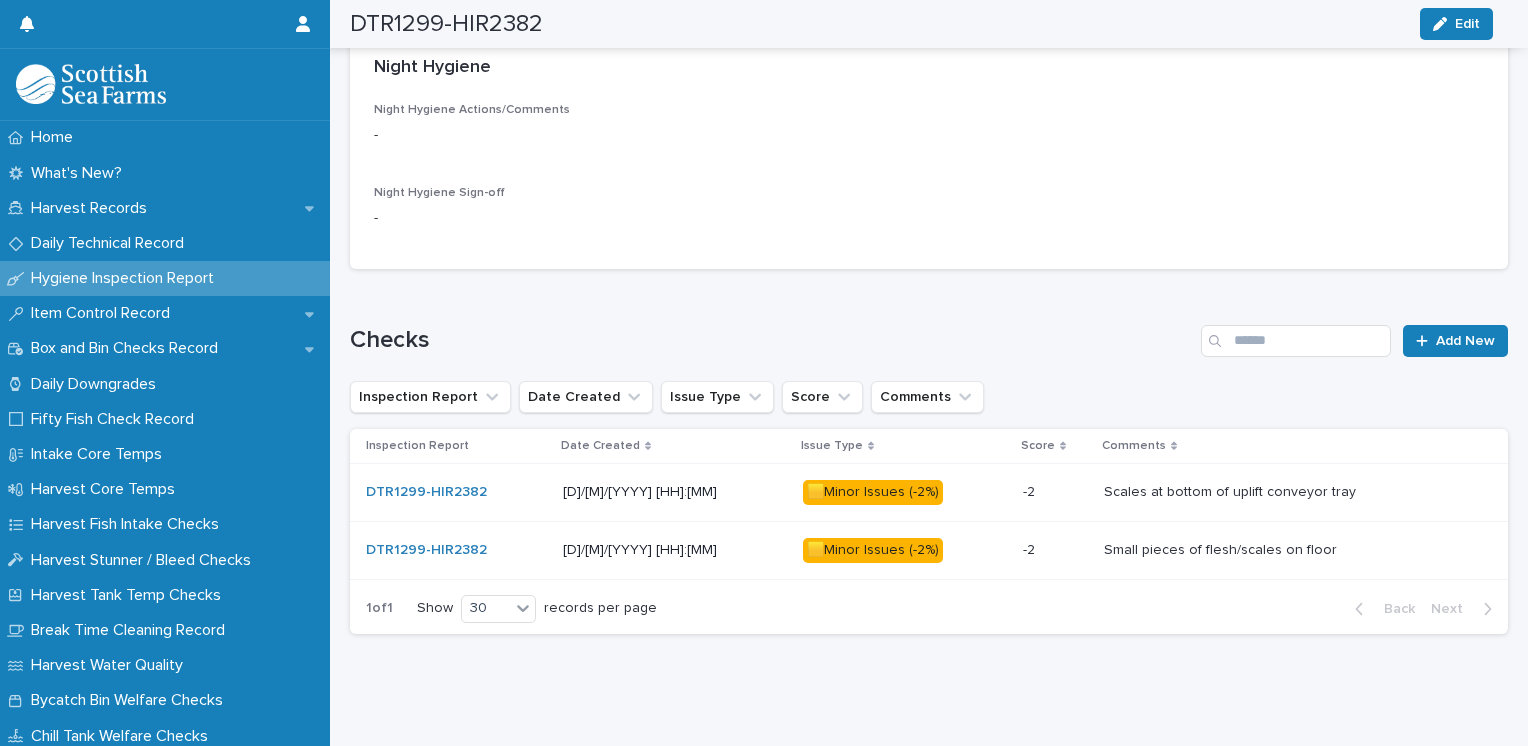 scroll, scrollTop: 854, scrollLeft: 0, axis: vertical 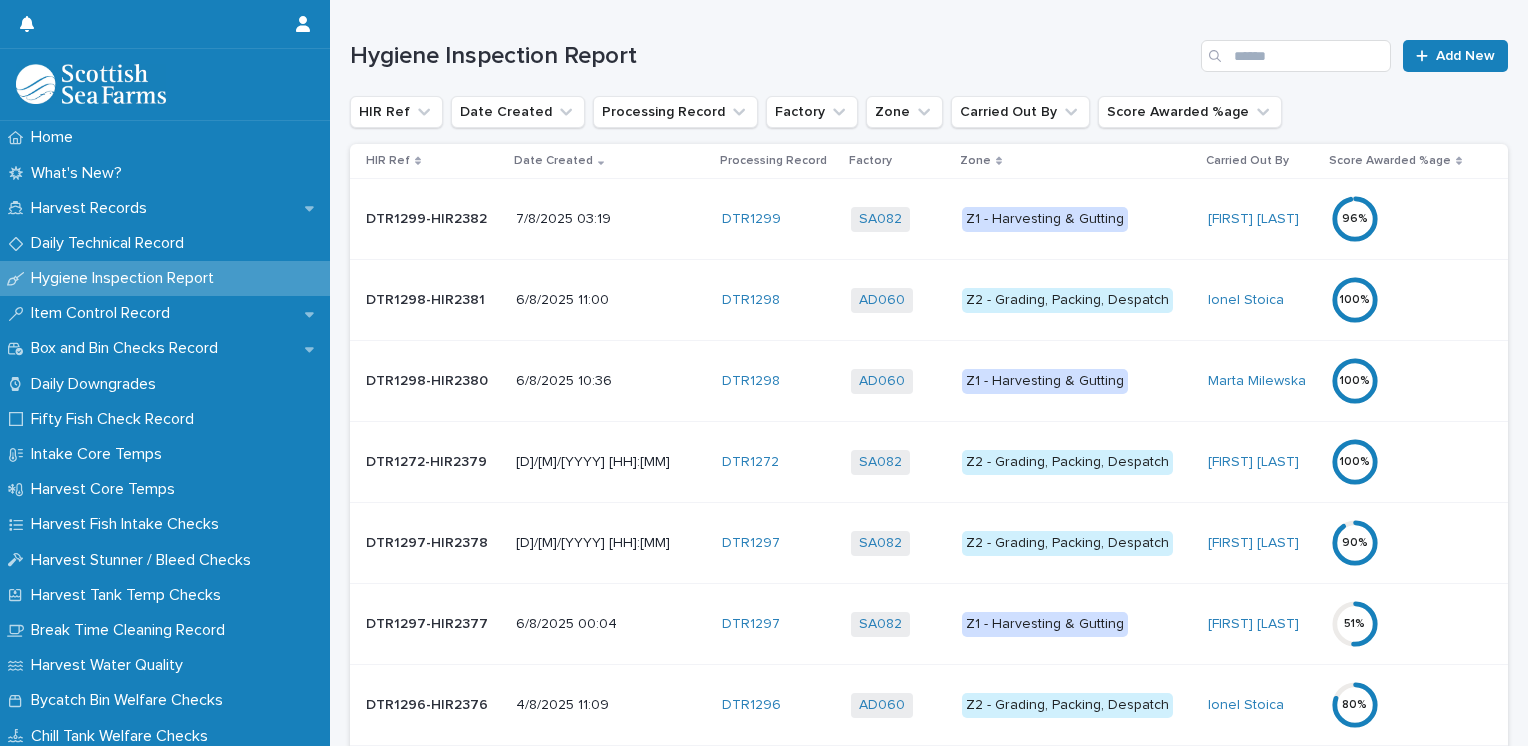 click on "Z2 - Grading, Packing, Despatch" at bounding box center [1067, 543] 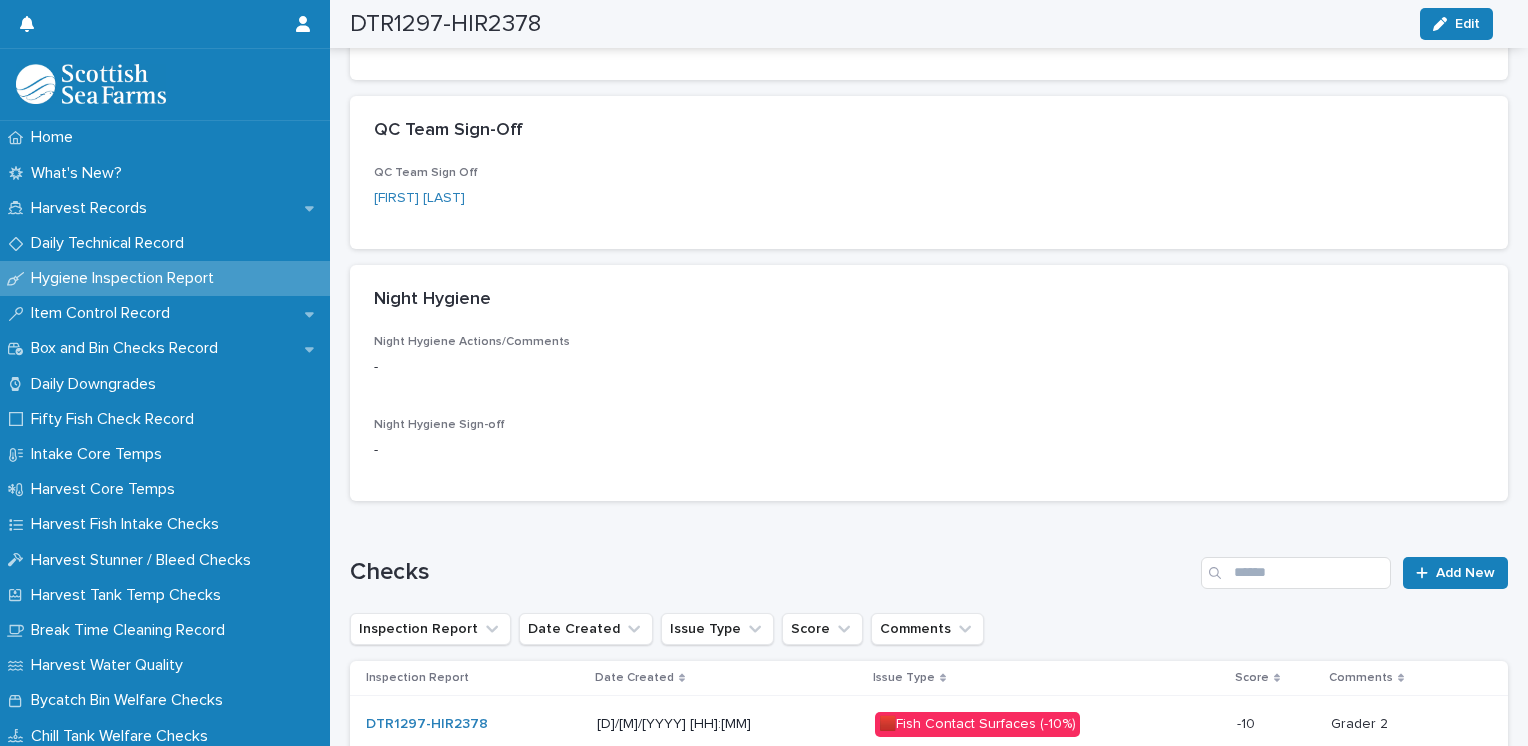scroll, scrollTop: 508, scrollLeft: 0, axis: vertical 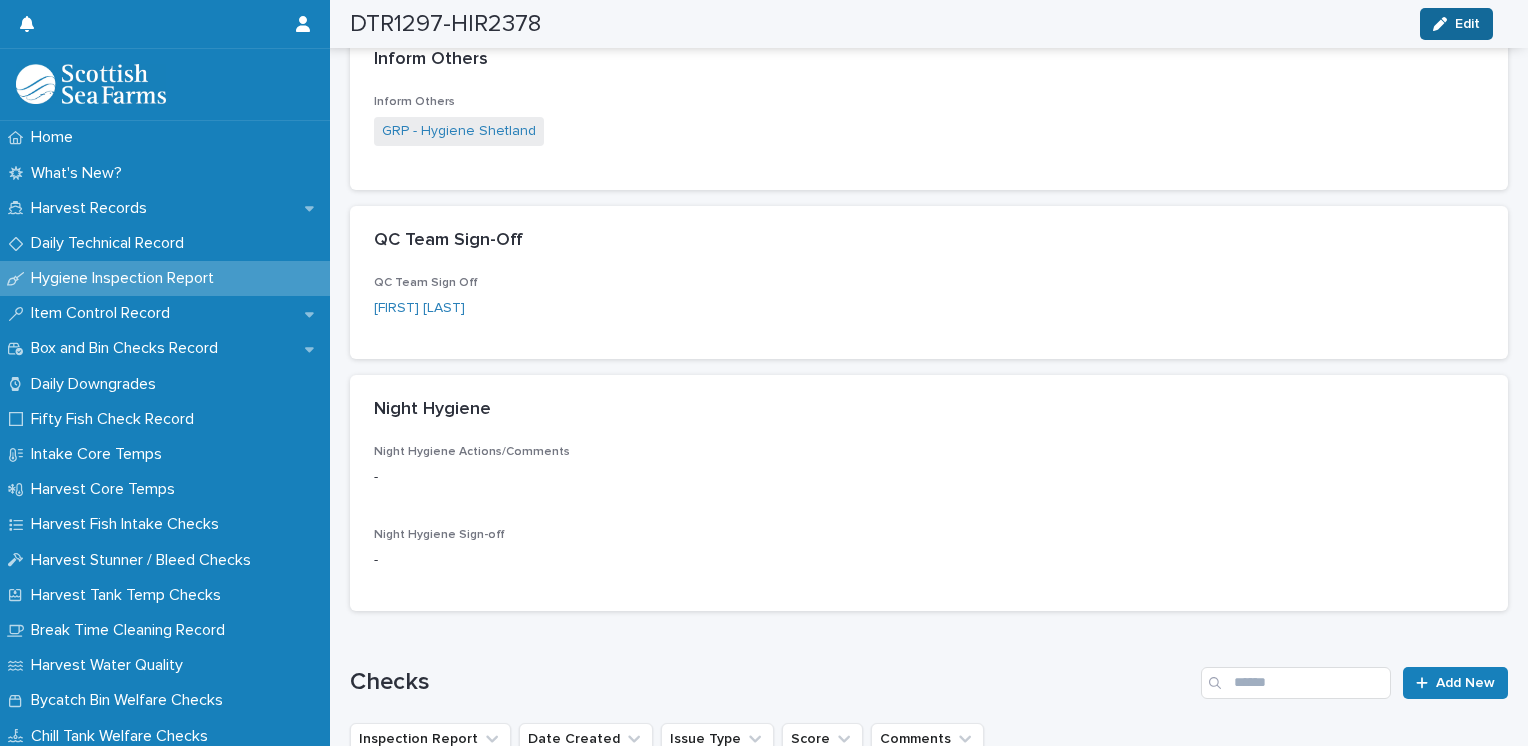 click on "Edit" at bounding box center [1456, 24] 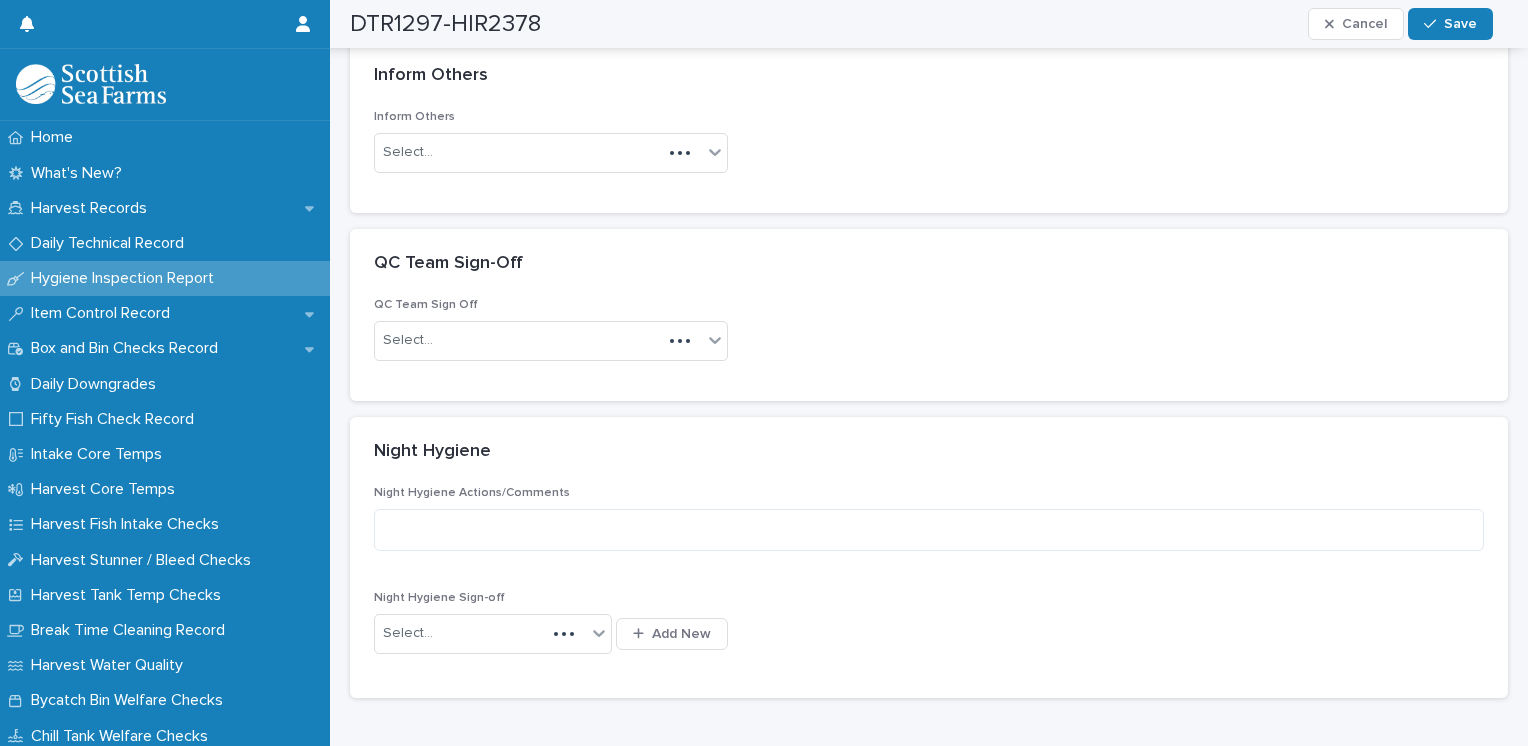 scroll, scrollTop: 551, scrollLeft: 0, axis: vertical 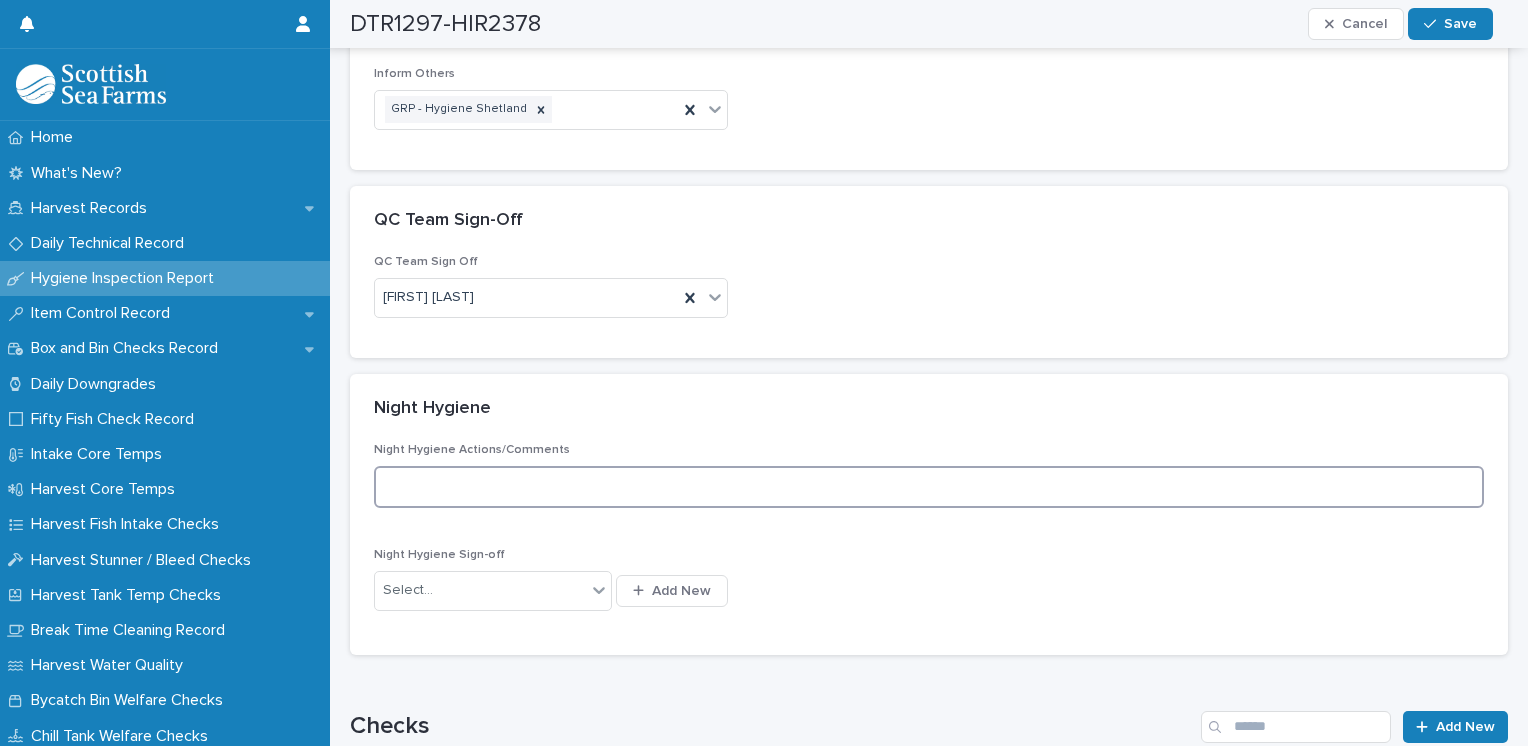 click at bounding box center (929, 487) 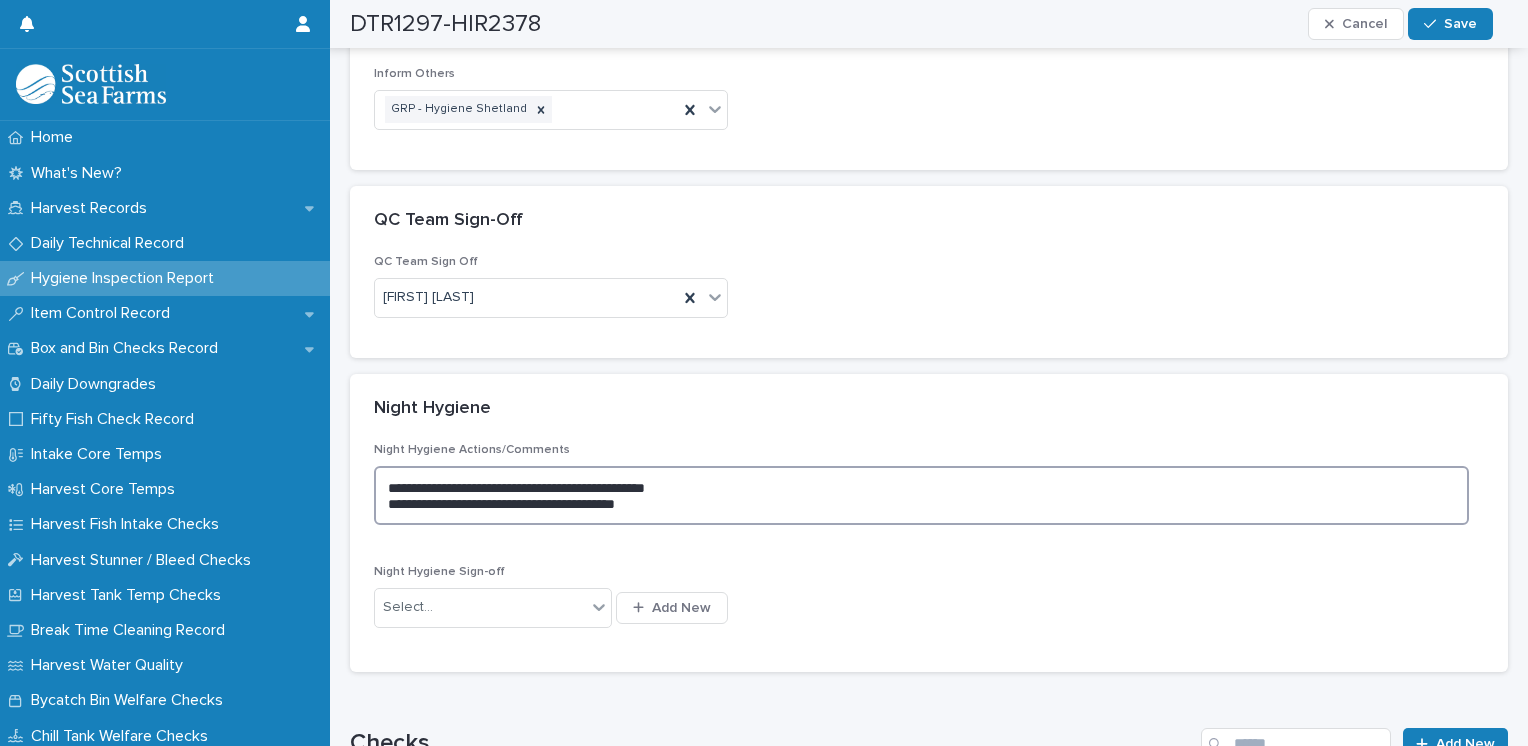 click on "**********" at bounding box center (921, 496) 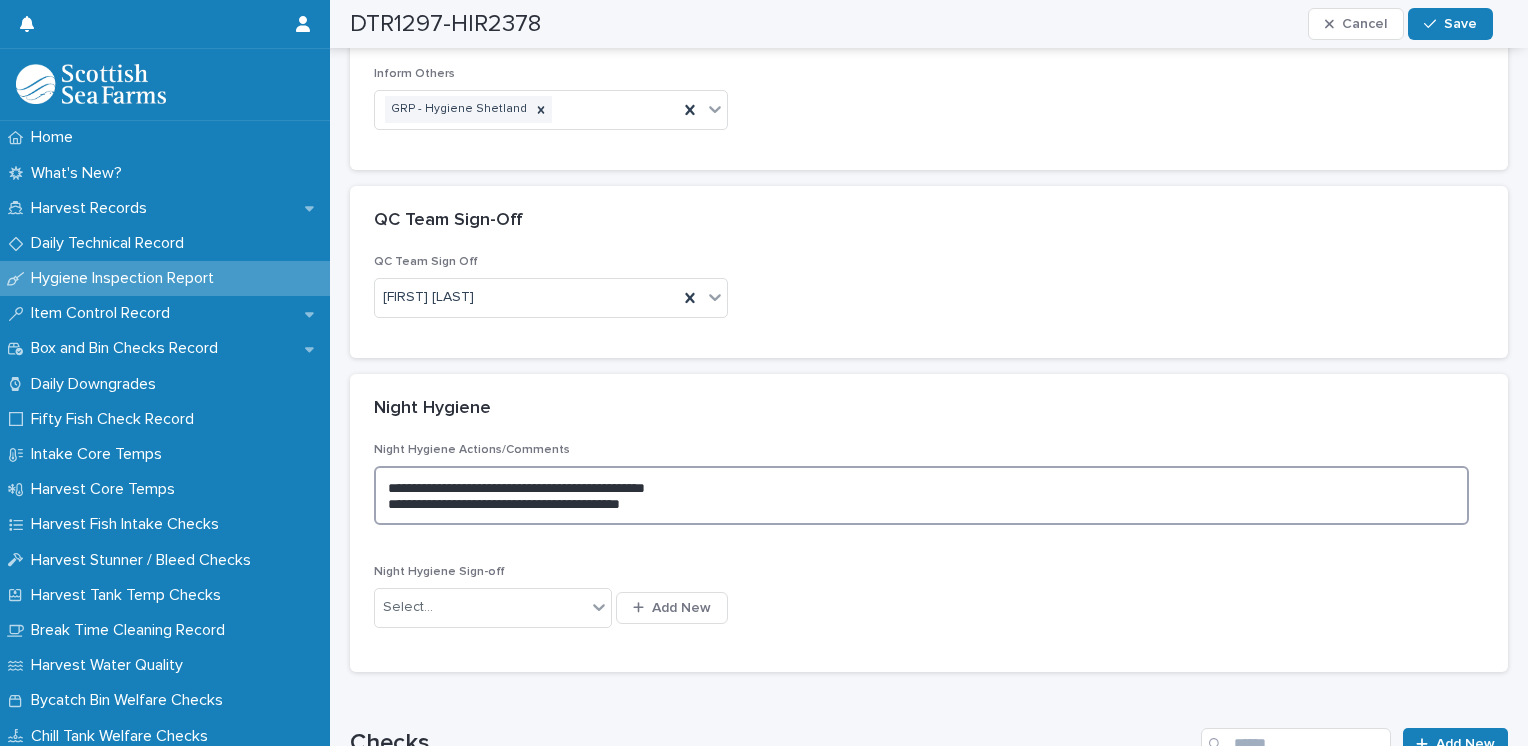 click on "**********" at bounding box center [921, 496] 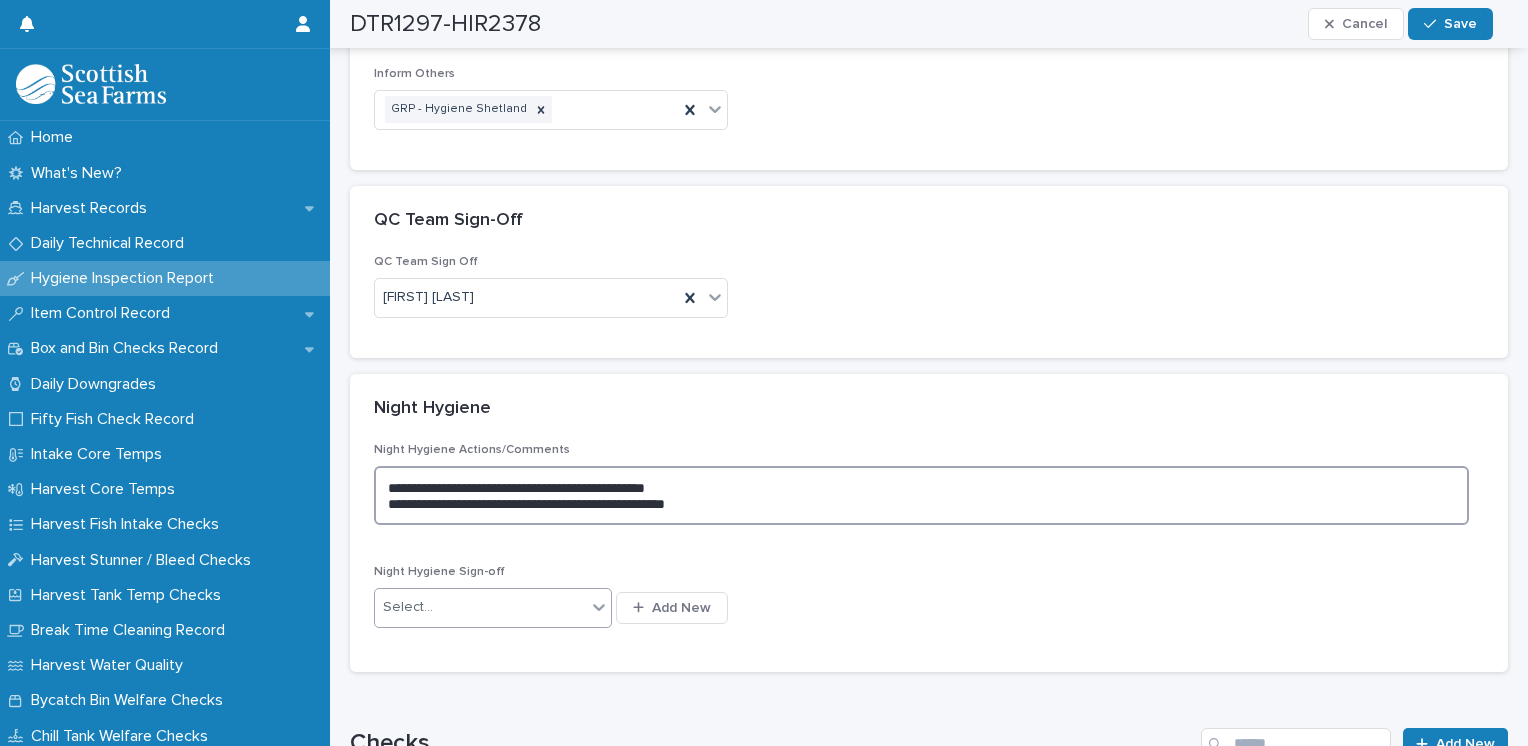 type on "**********" 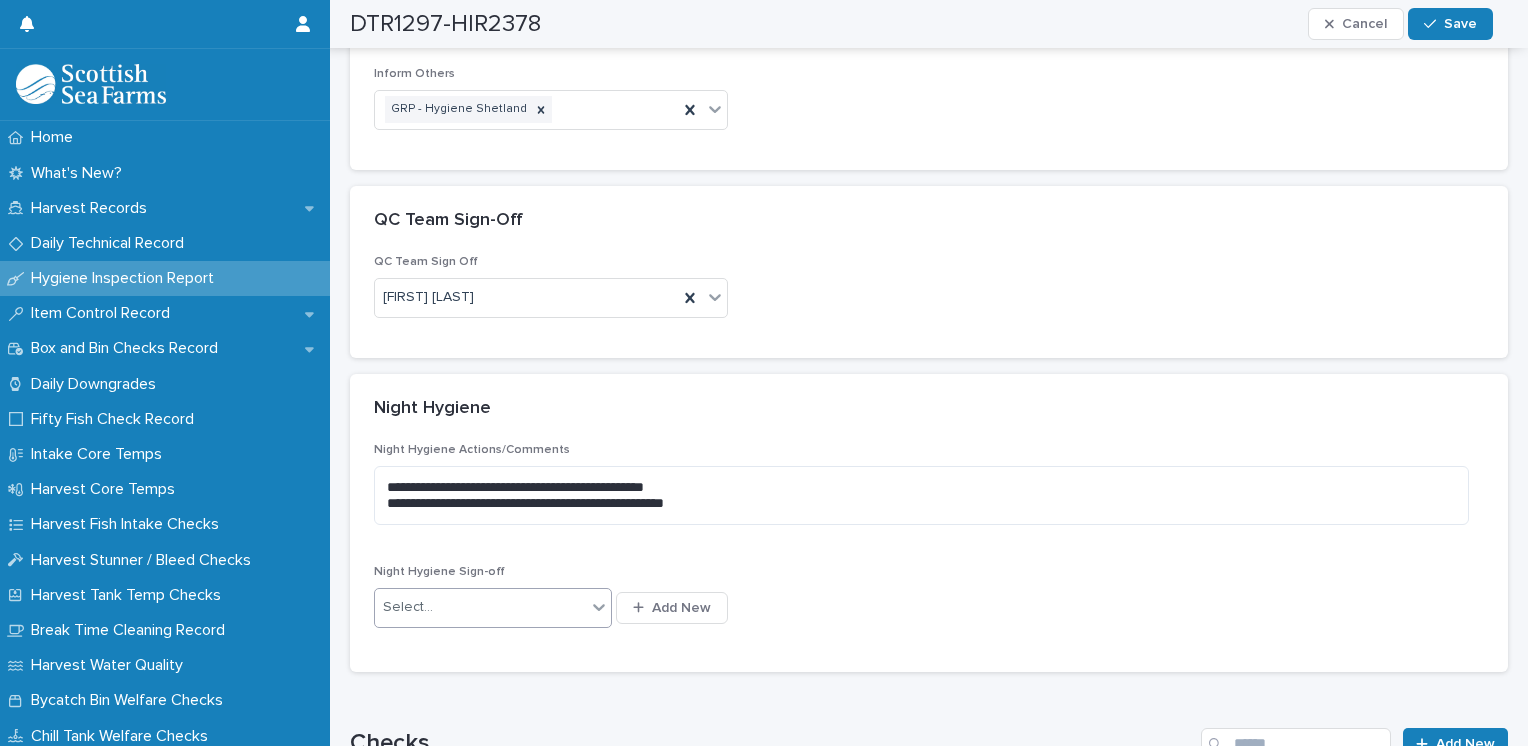 click 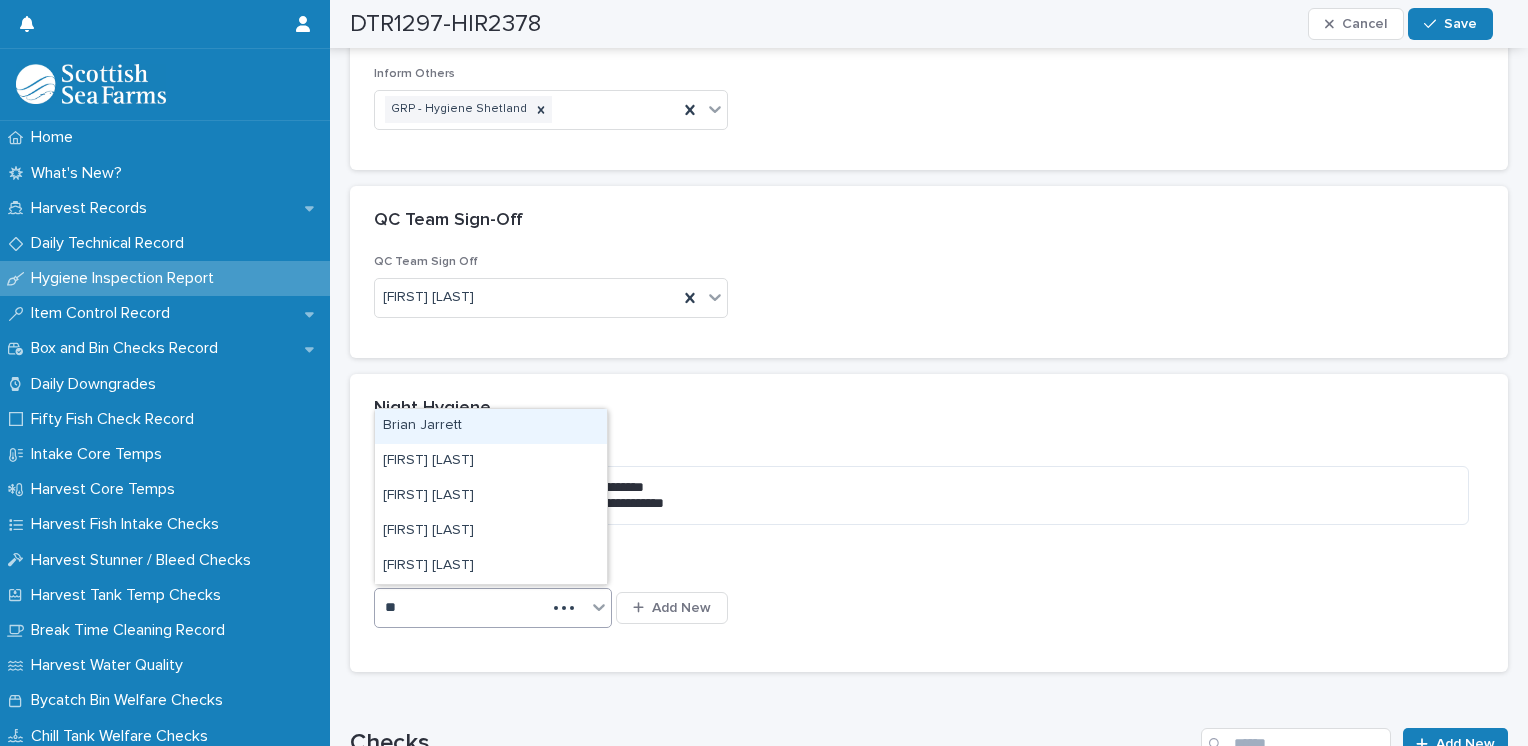 type on "***" 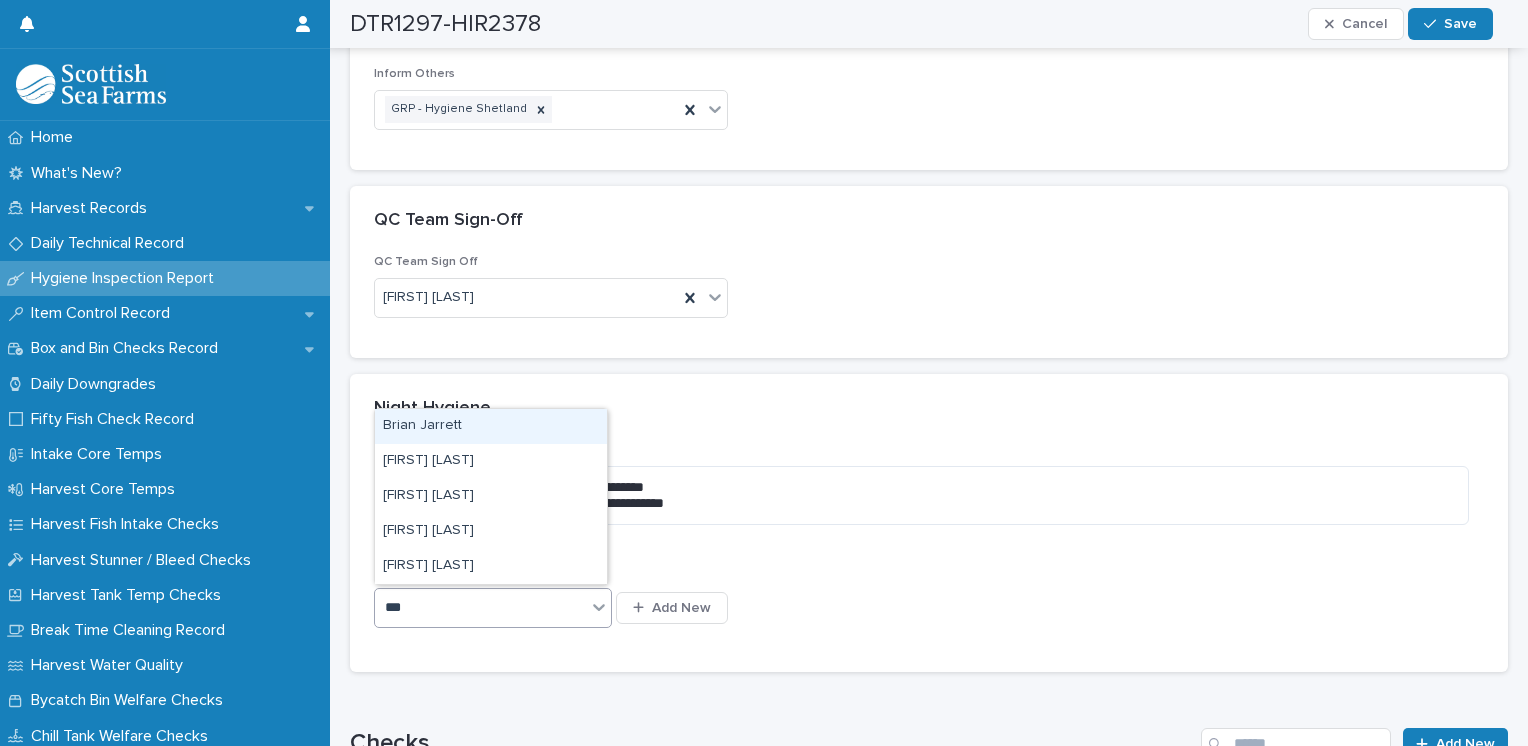click on "Brian Jarrett" at bounding box center [491, 426] 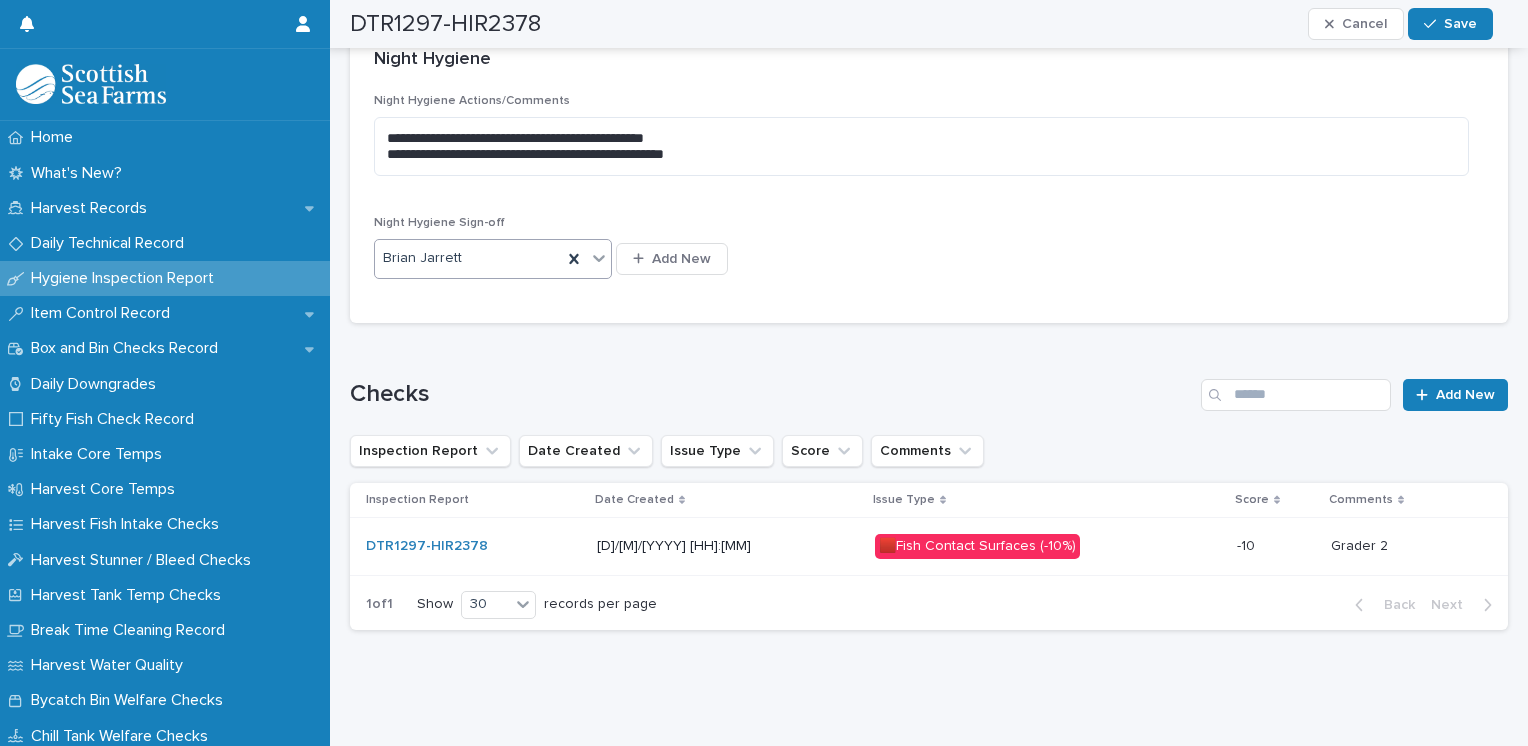 scroll, scrollTop: 911, scrollLeft: 0, axis: vertical 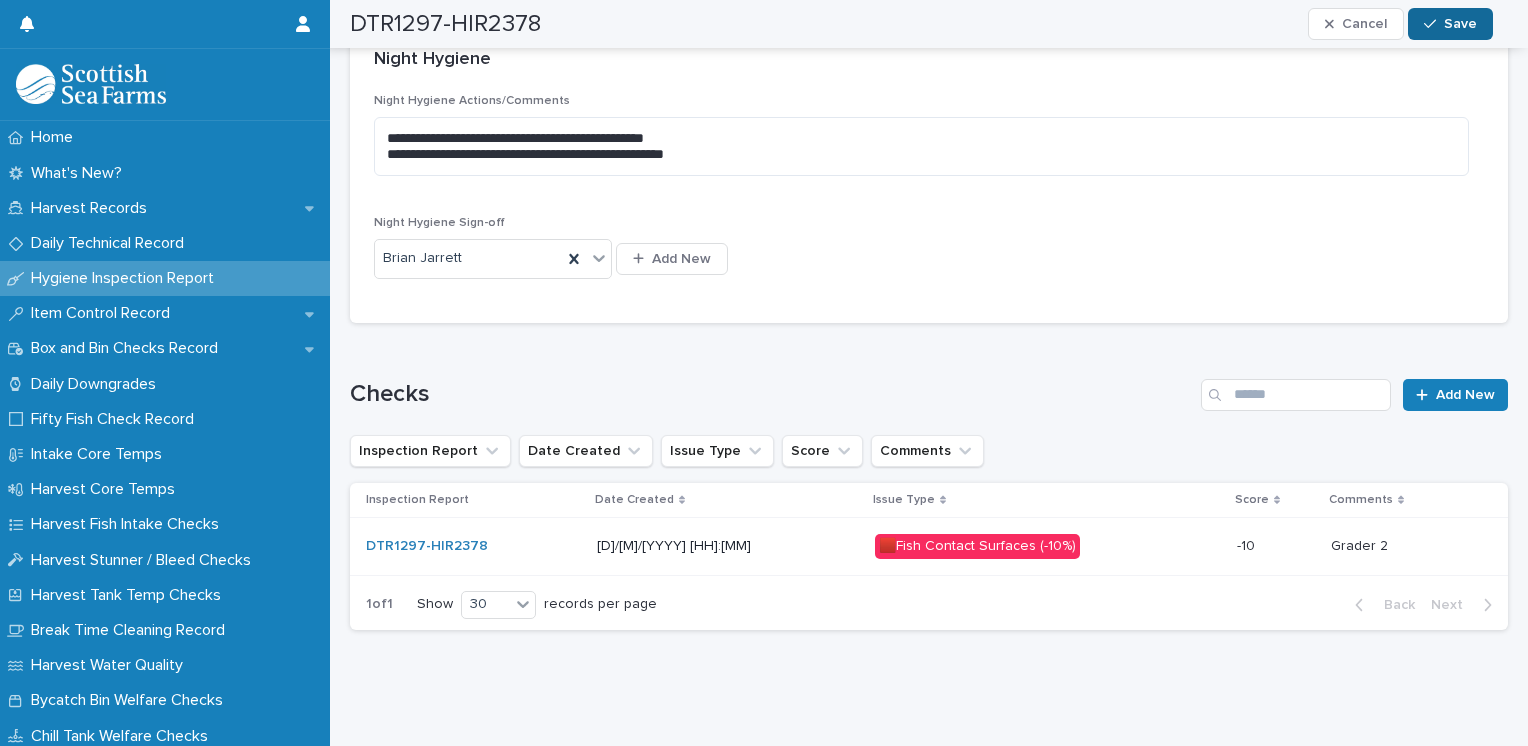 click on "Save" at bounding box center [1460, 24] 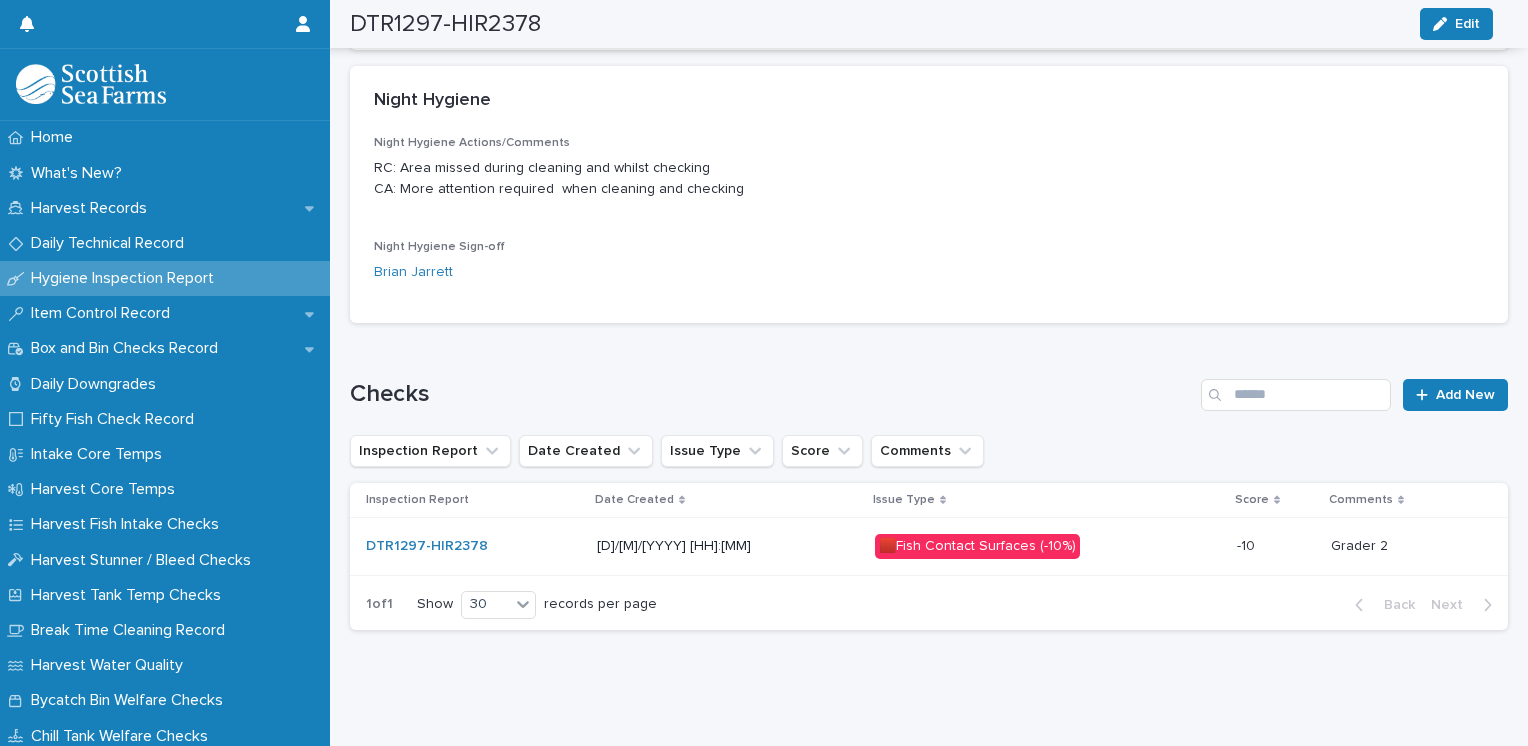 scroll, scrollTop: 829, scrollLeft: 0, axis: vertical 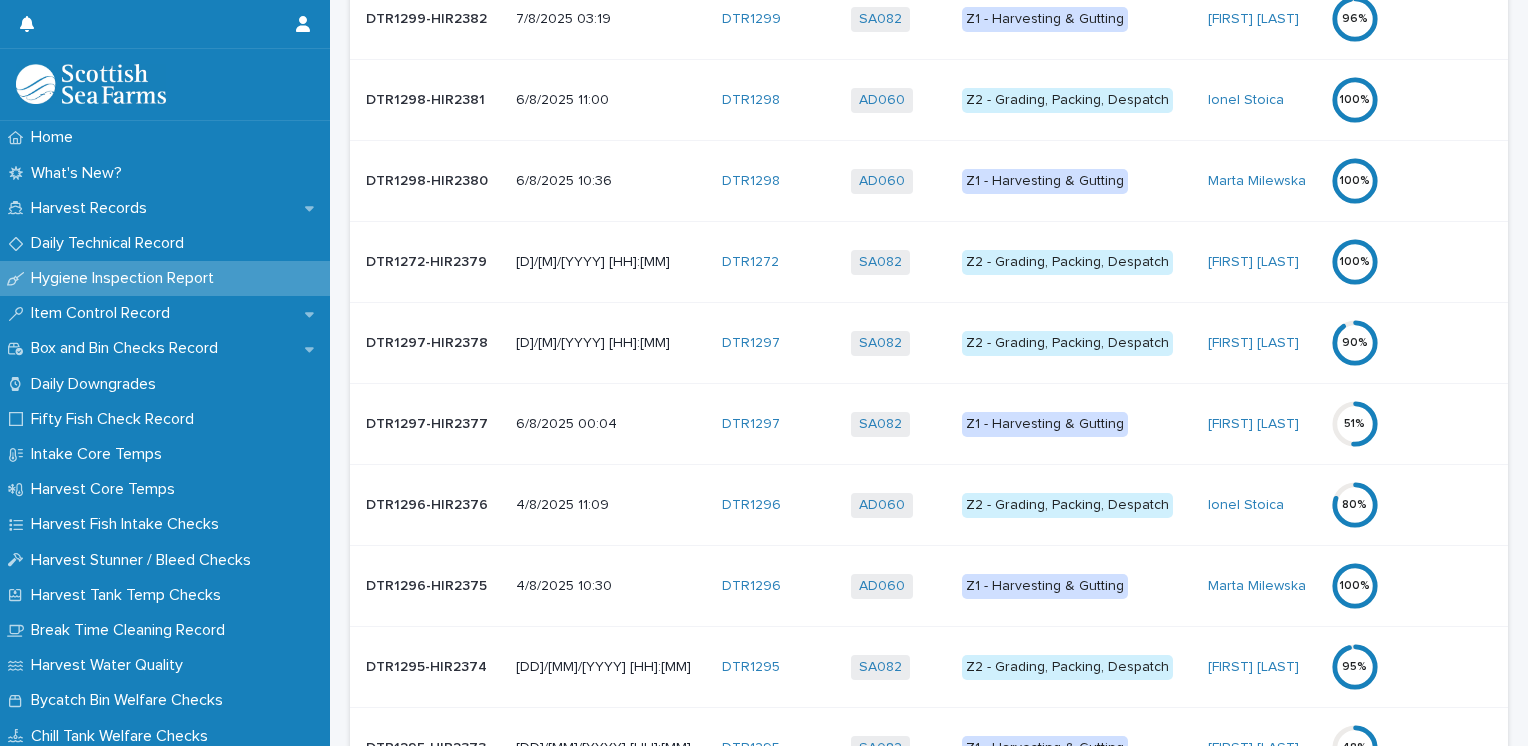 click on "Z1 - Harvesting & Gutting" at bounding box center (1045, 424) 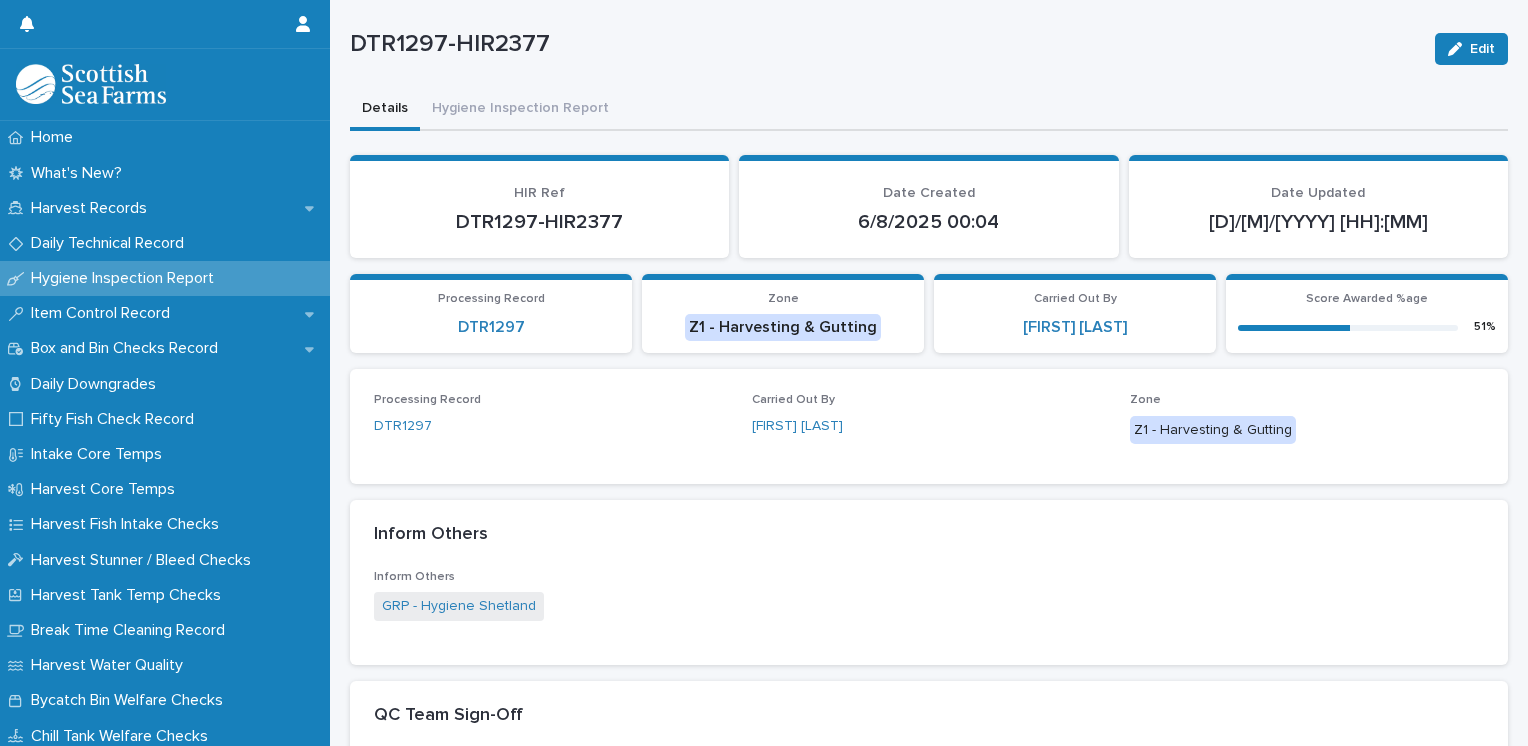scroll, scrollTop: 0, scrollLeft: 0, axis: both 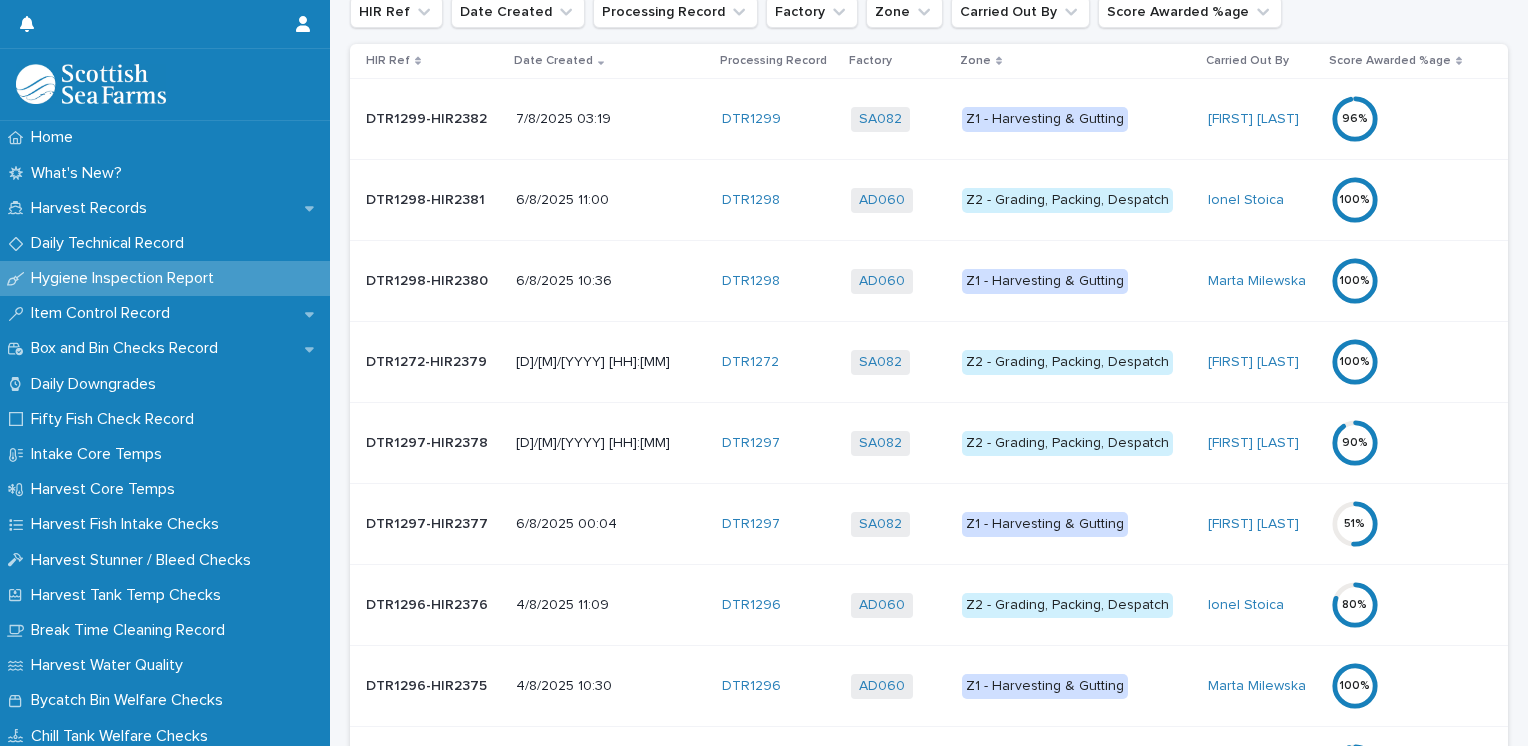 click on "Z1 - Harvesting & Gutting" at bounding box center [1045, 524] 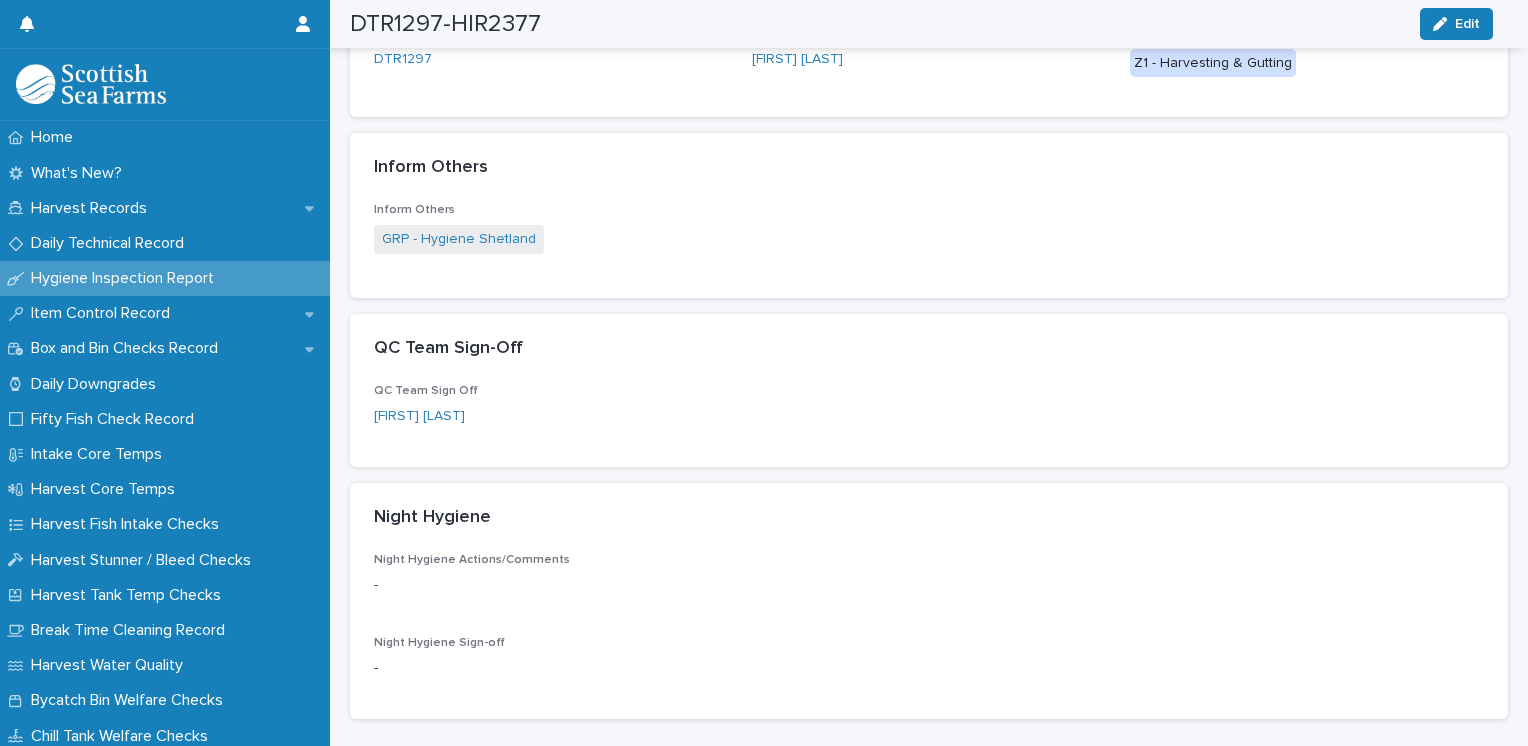scroll, scrollTop: 0, scrollLeft: 0, axis: both 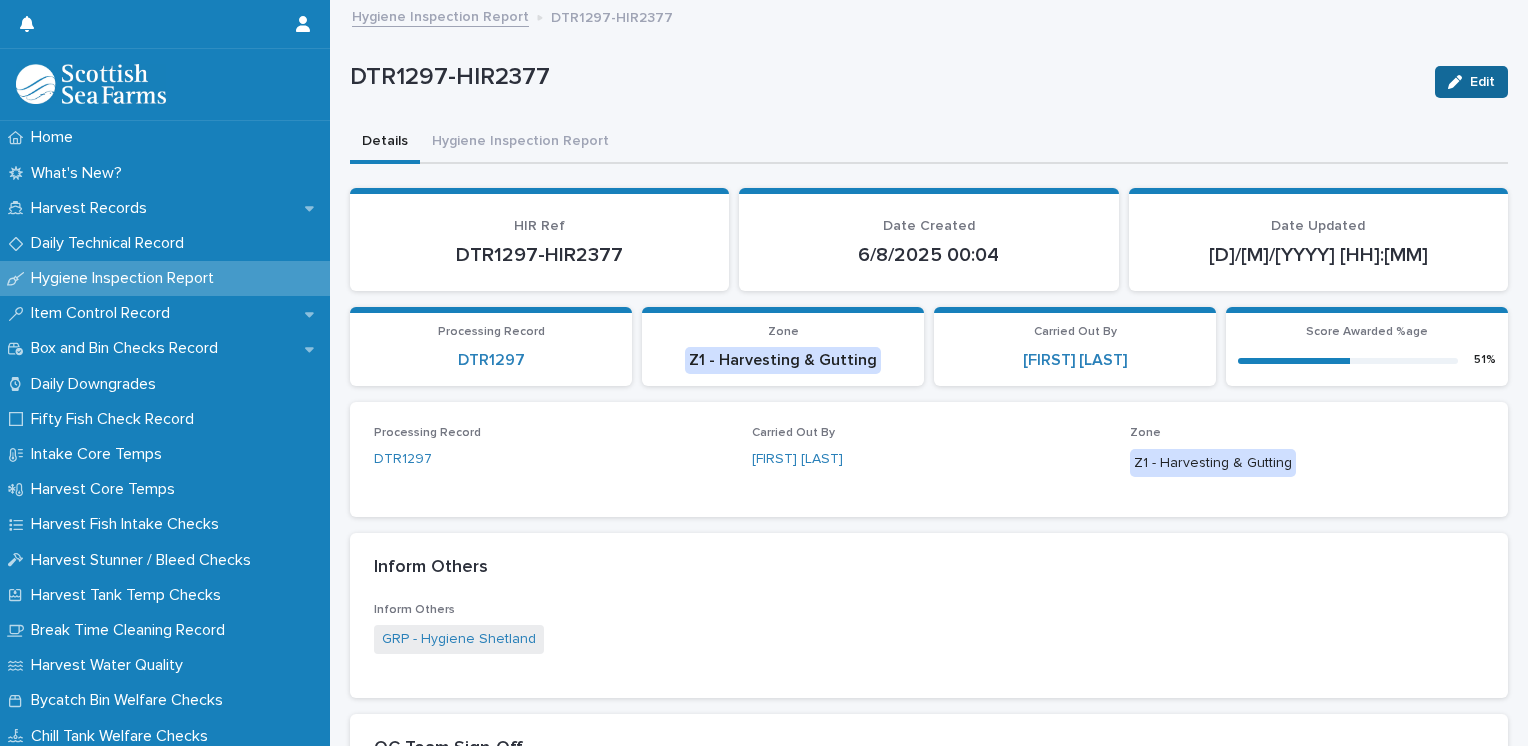 click on "Edit" at bounding box center (1471, 82) 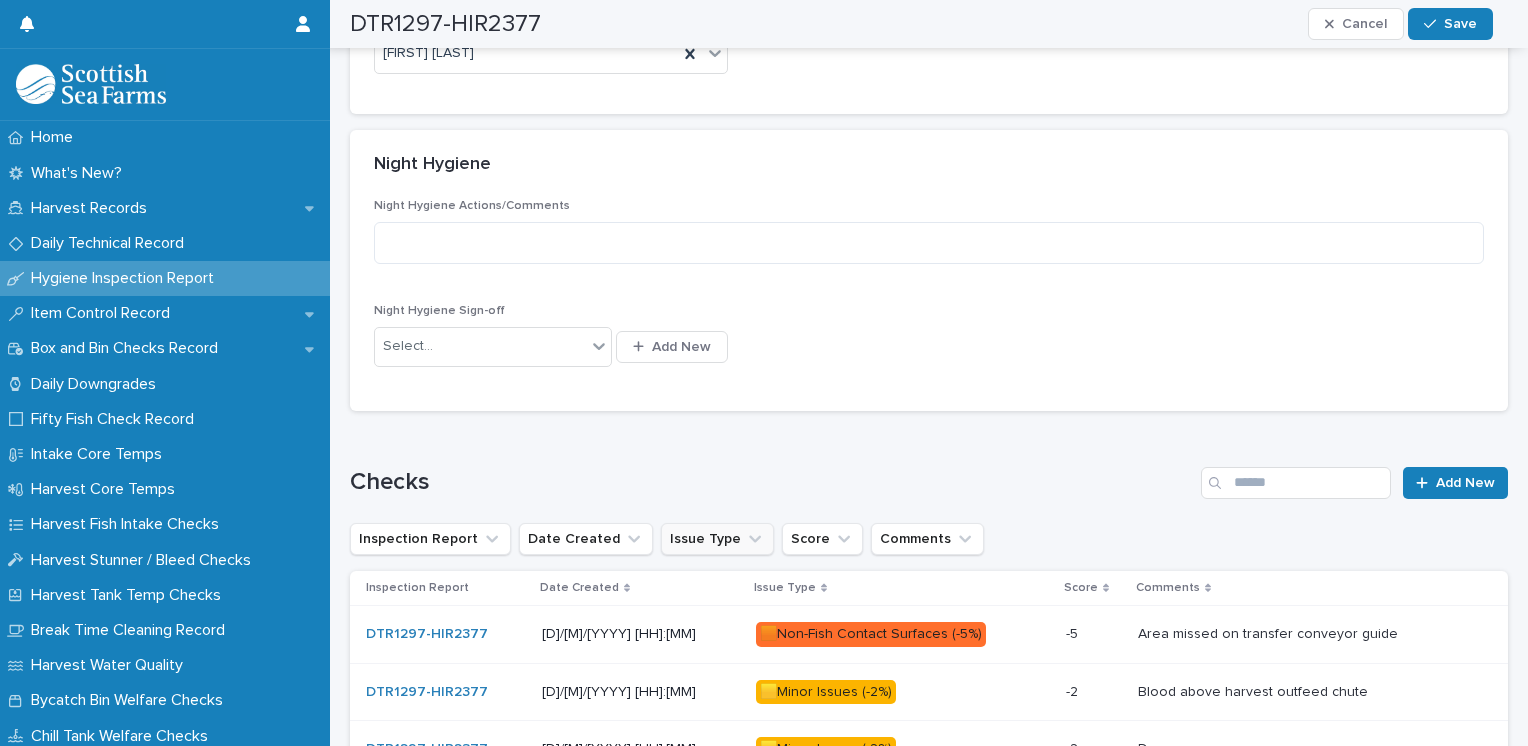 scroll, scrollTop: 700, scrollLeft: 0, axis: vertical 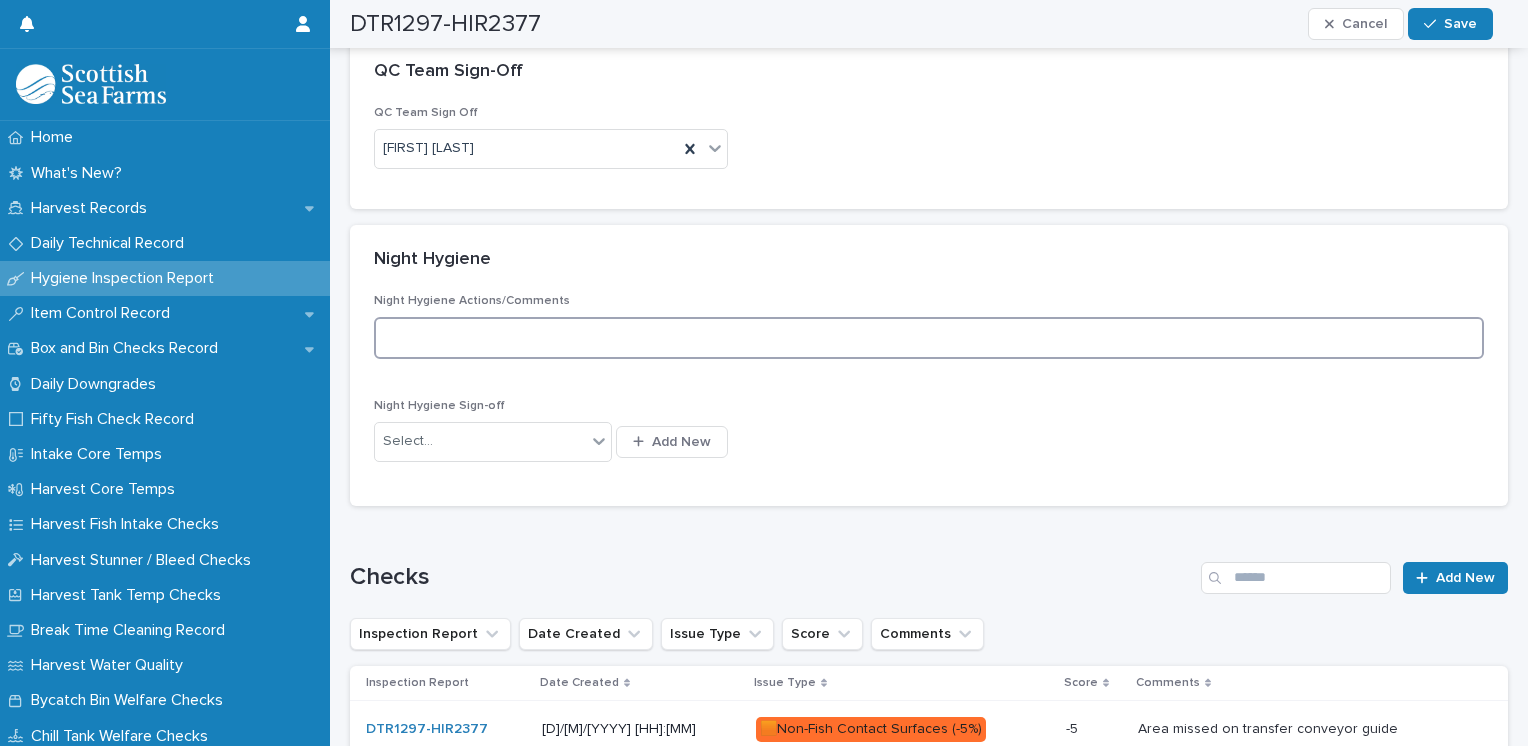 click at bounding box center (929, 338) 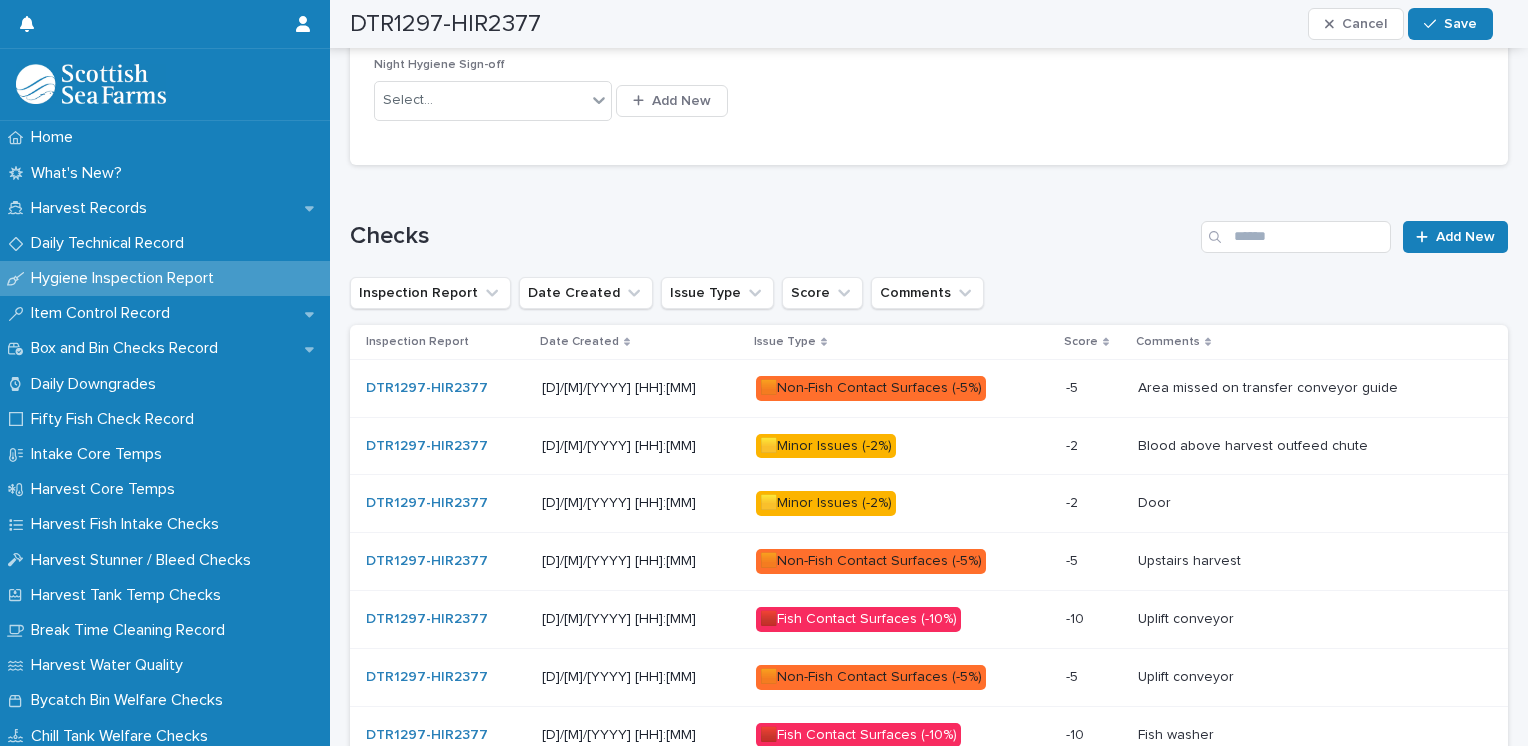 scroll, scrollTop: 796, scrollLeft: 0, axis: vertical 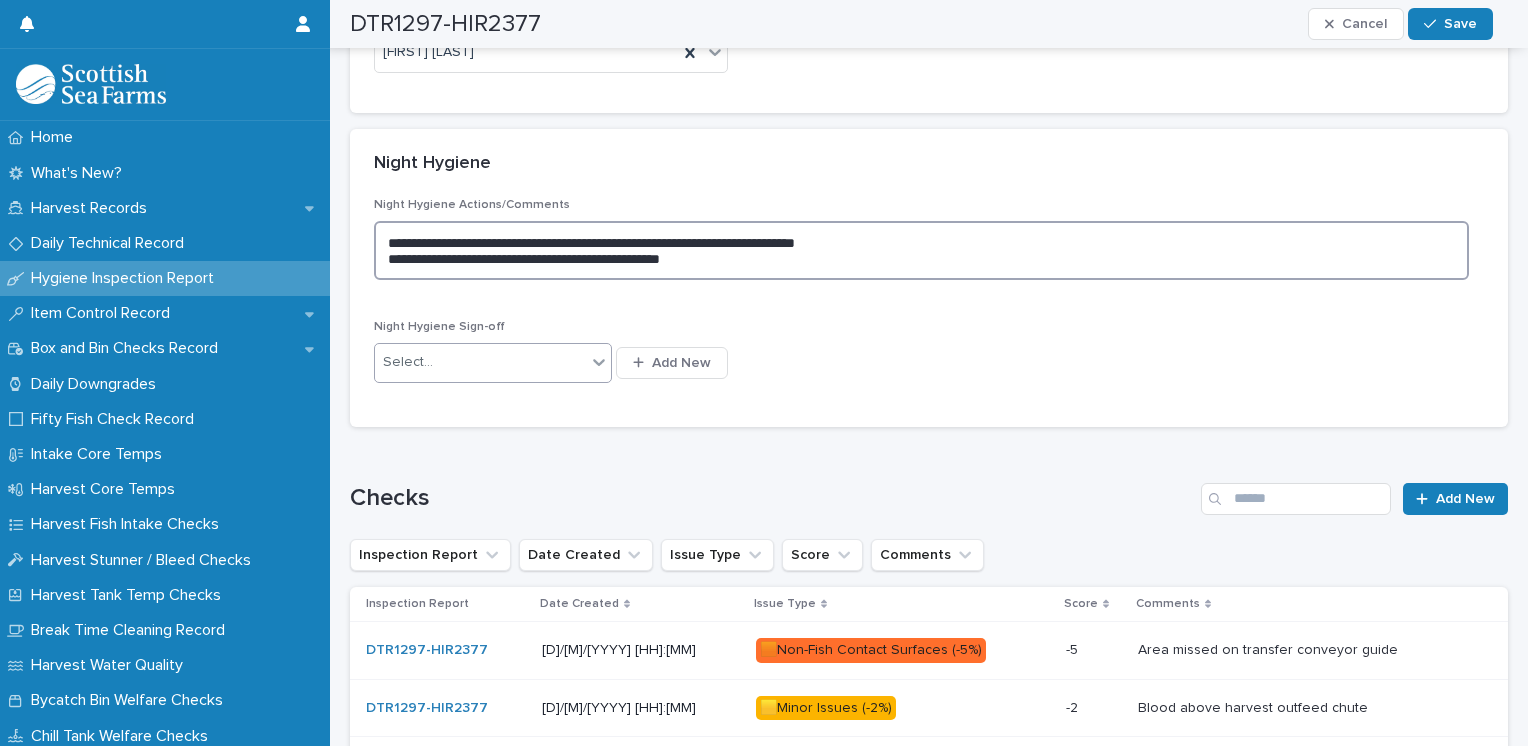 type on "**********" 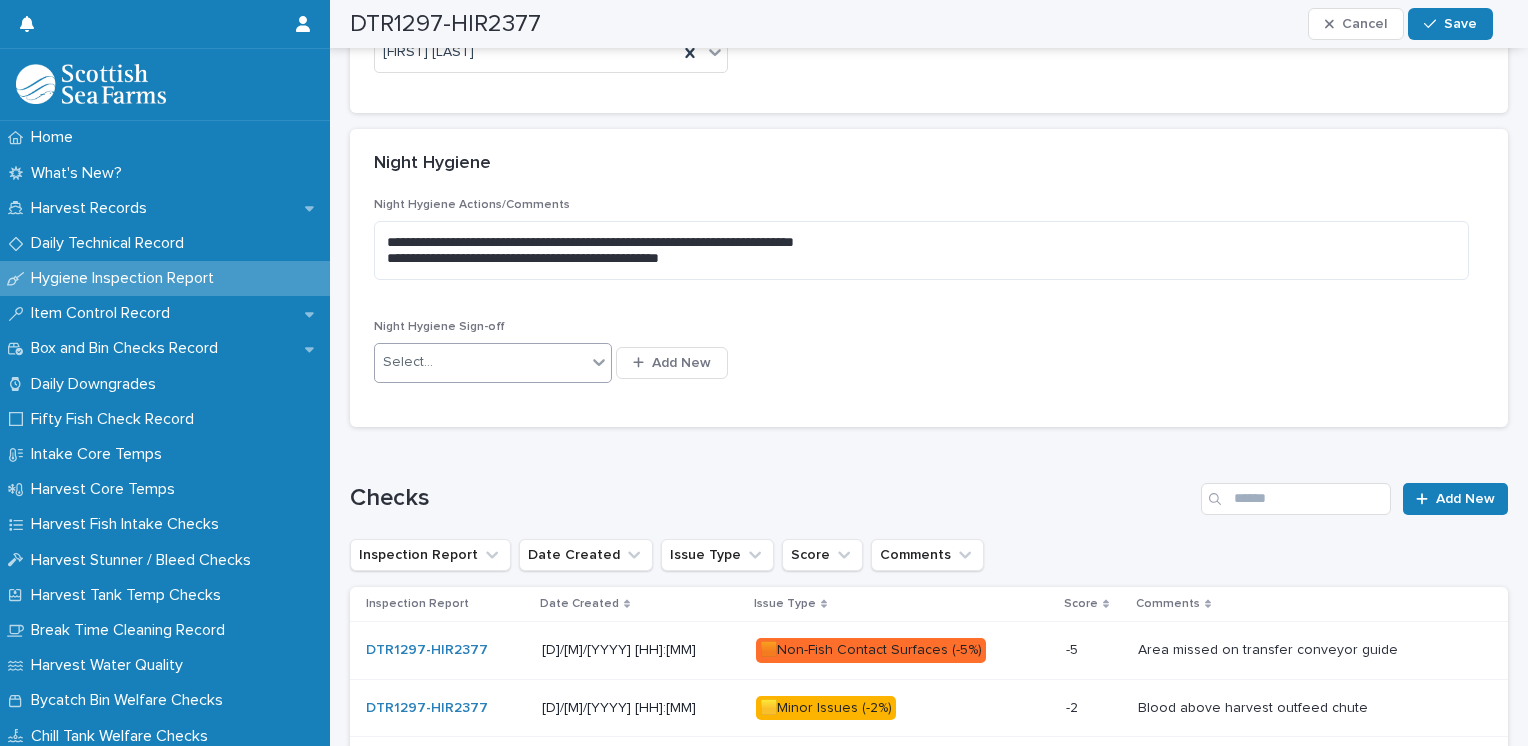 click on "Select..." at bounding box center (480, 362) 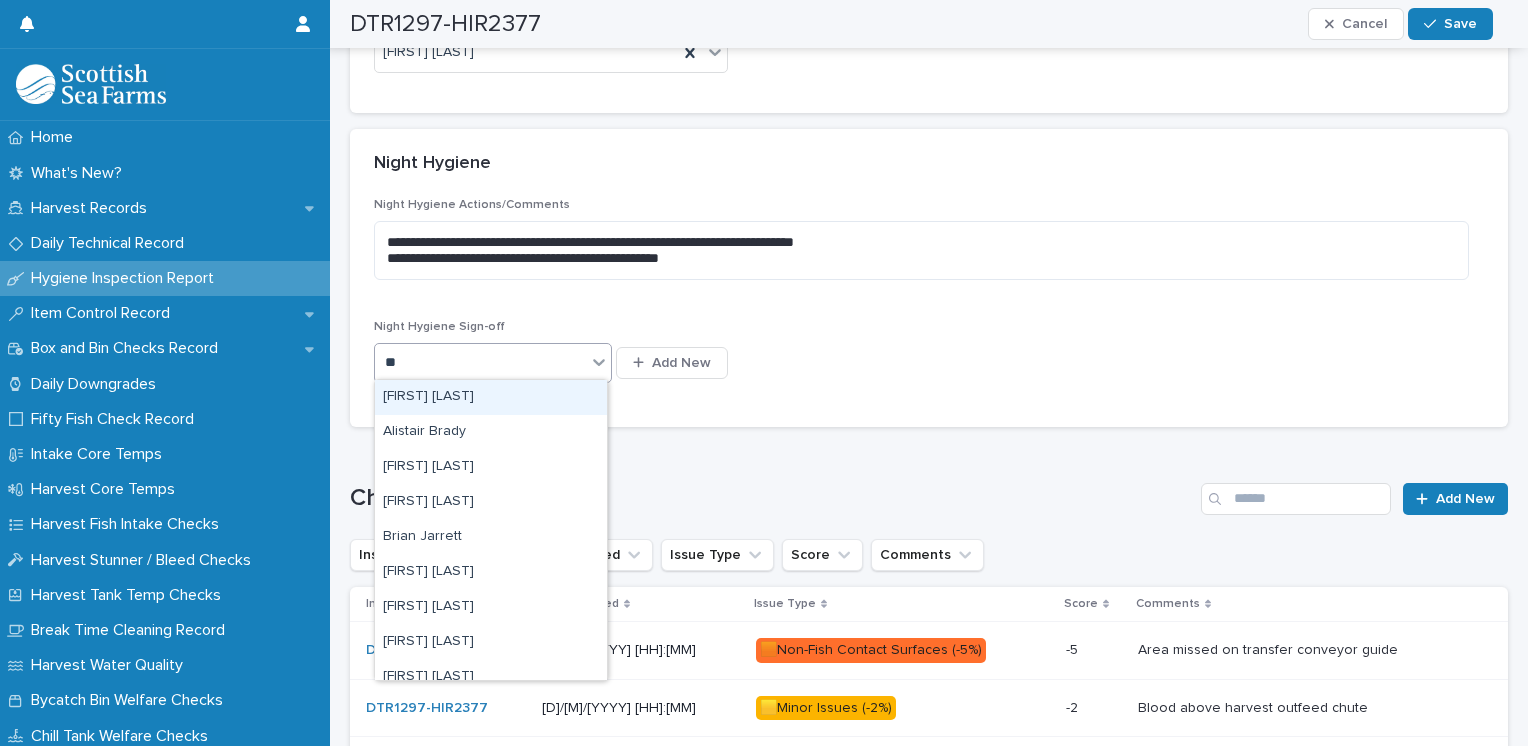 type on "***" 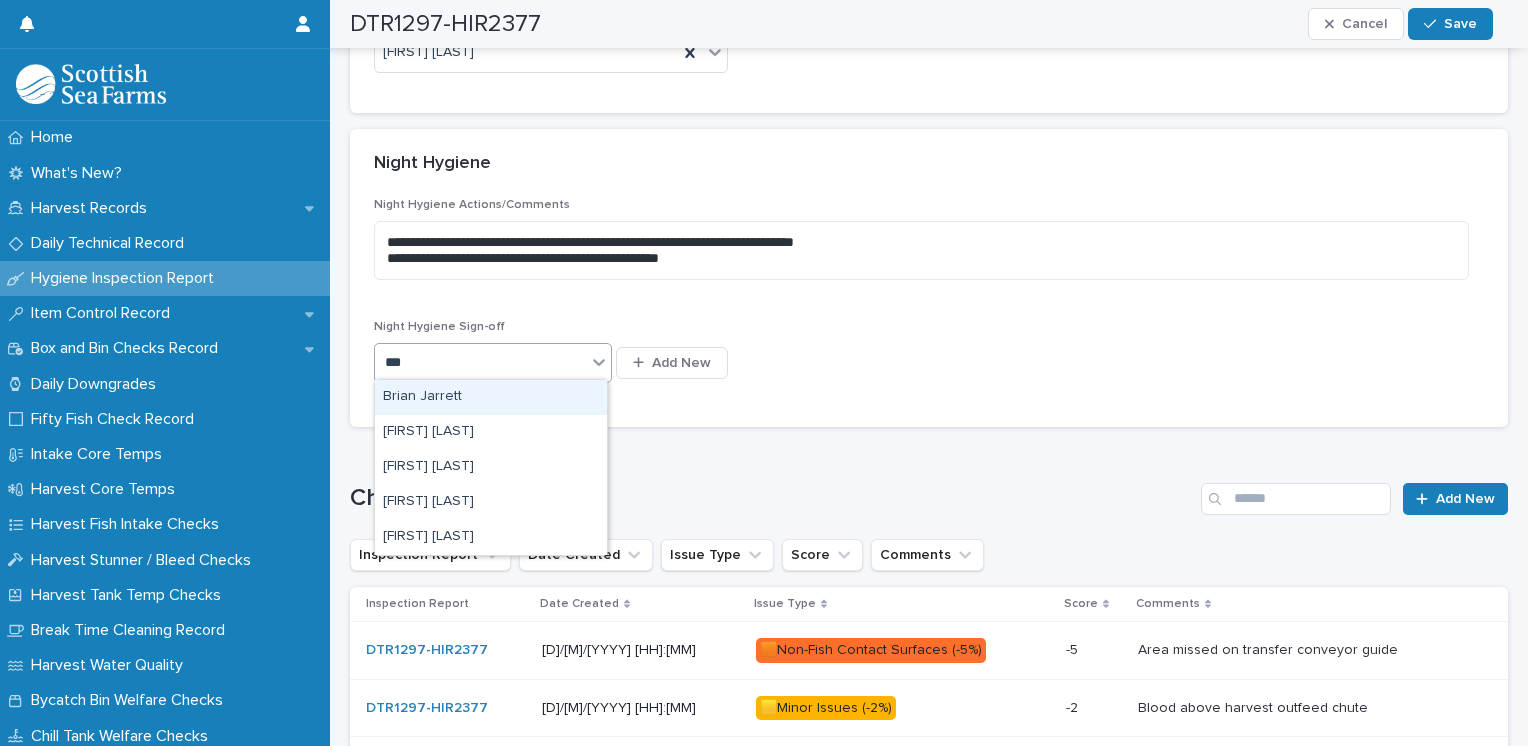 click on "Brian Jarrett" at bounding box center (491, 397) 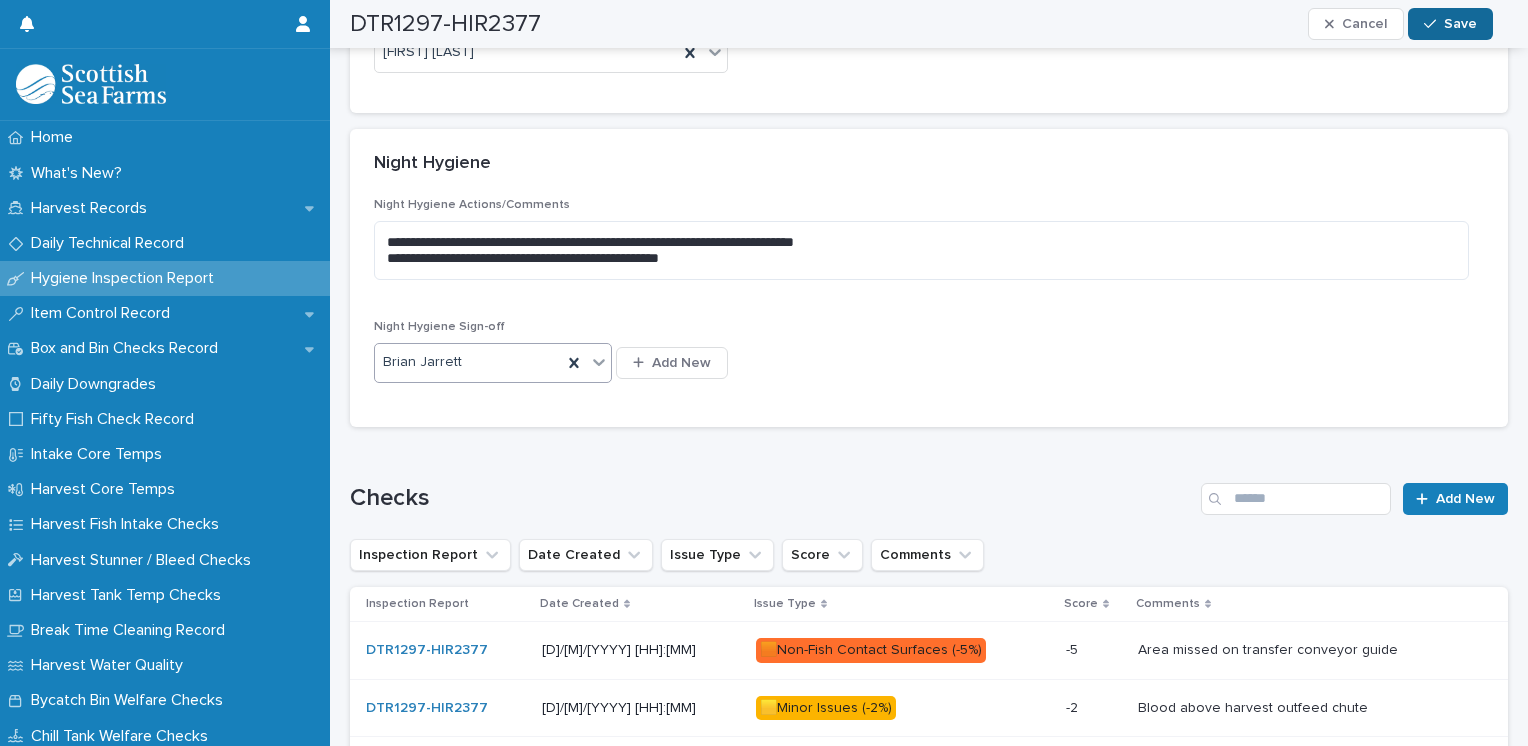 click on "Save" at bounding box center (1460, 24) 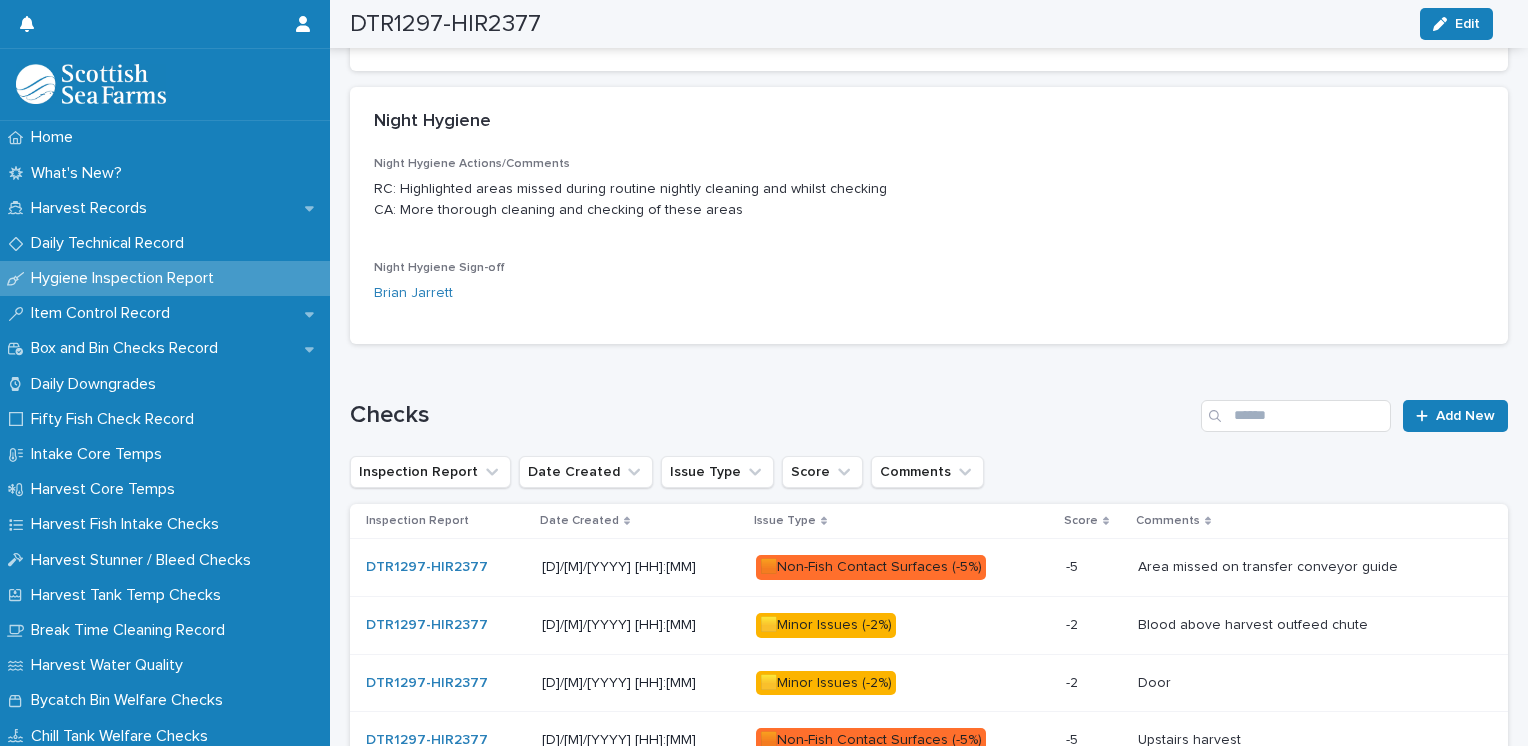 scroll, scrollTop: 756, scrollLeft: 0, axis: vertical 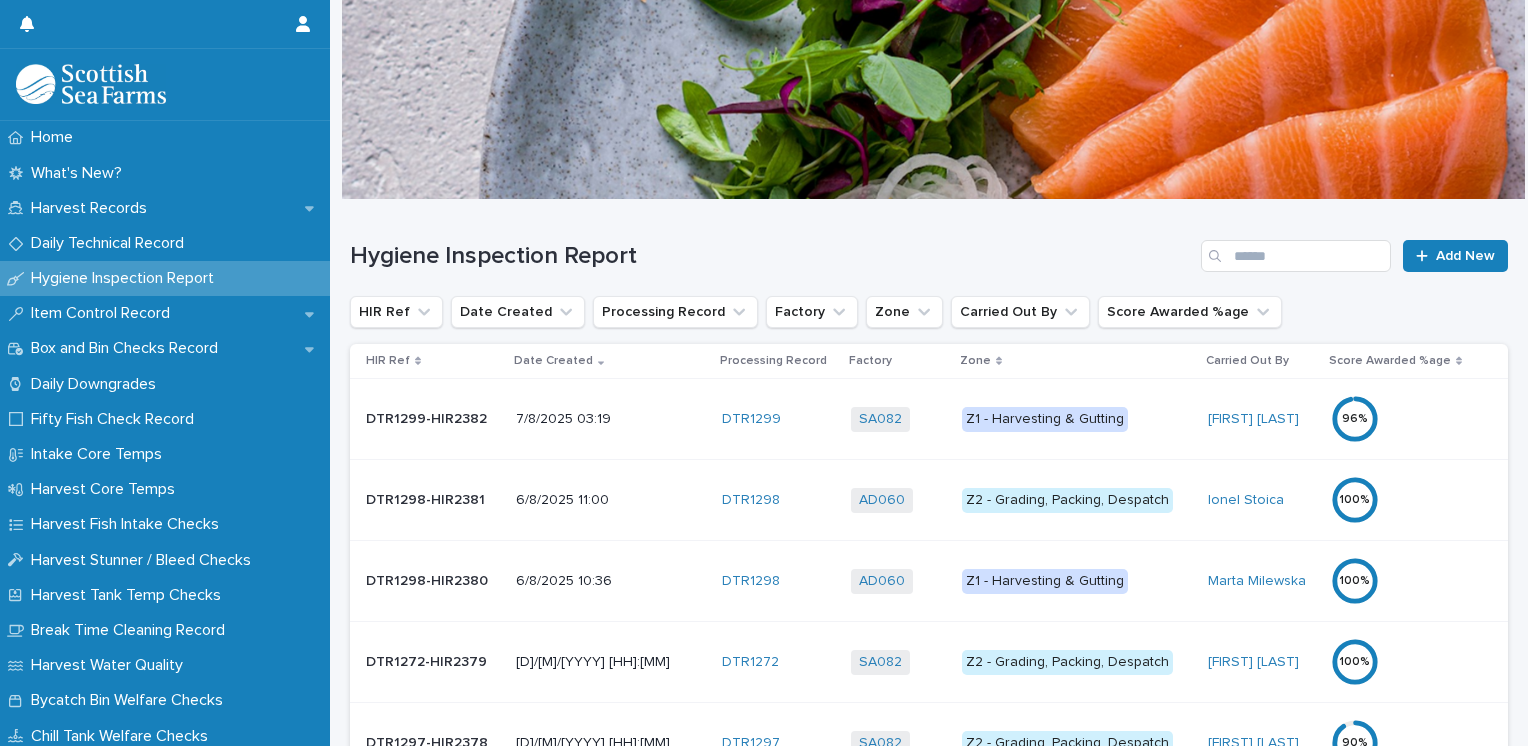 click on "Z1 - Harvesting & Gutting" at bounding box center [1045, 419] 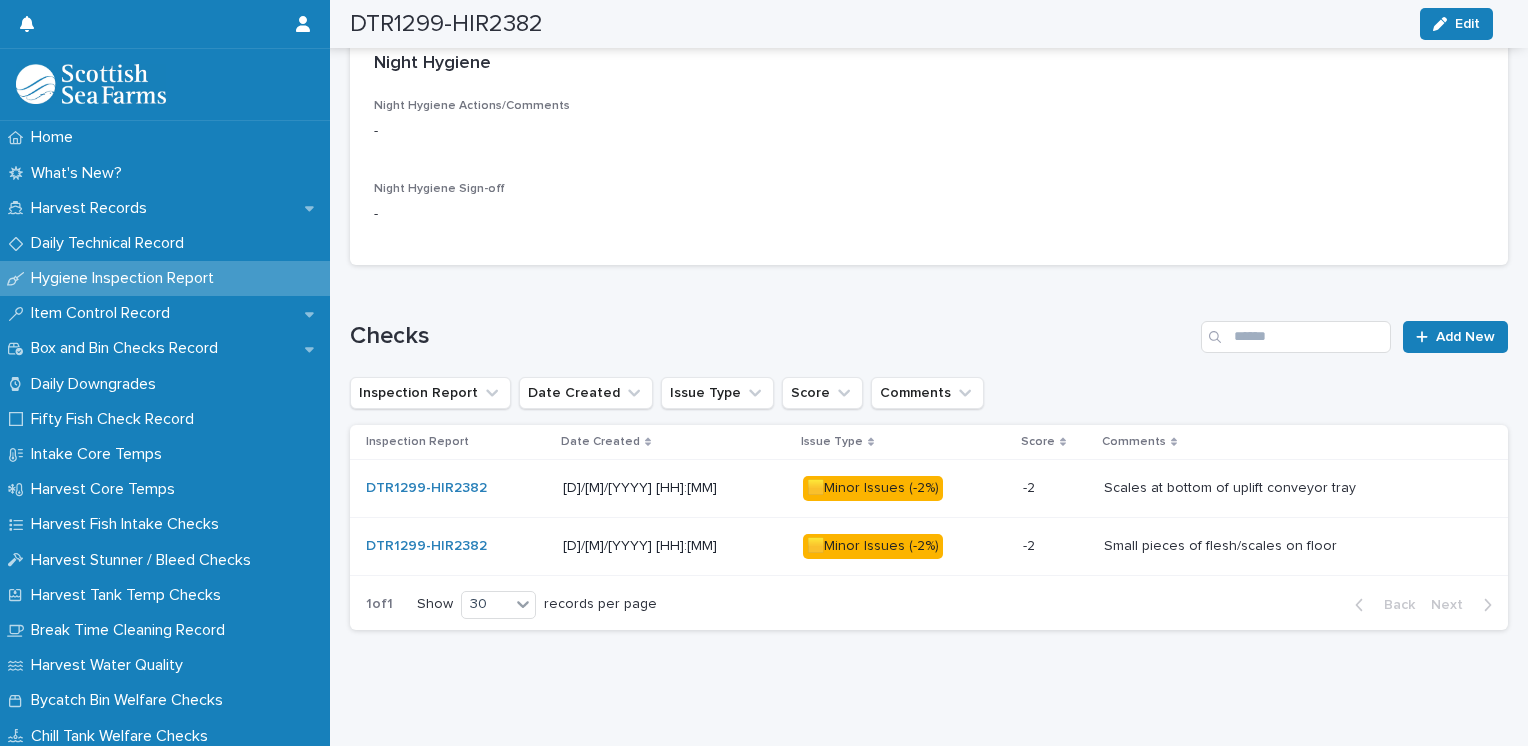 scroll, scrollTop: 854, scrollLeft: 0, axis: vertical 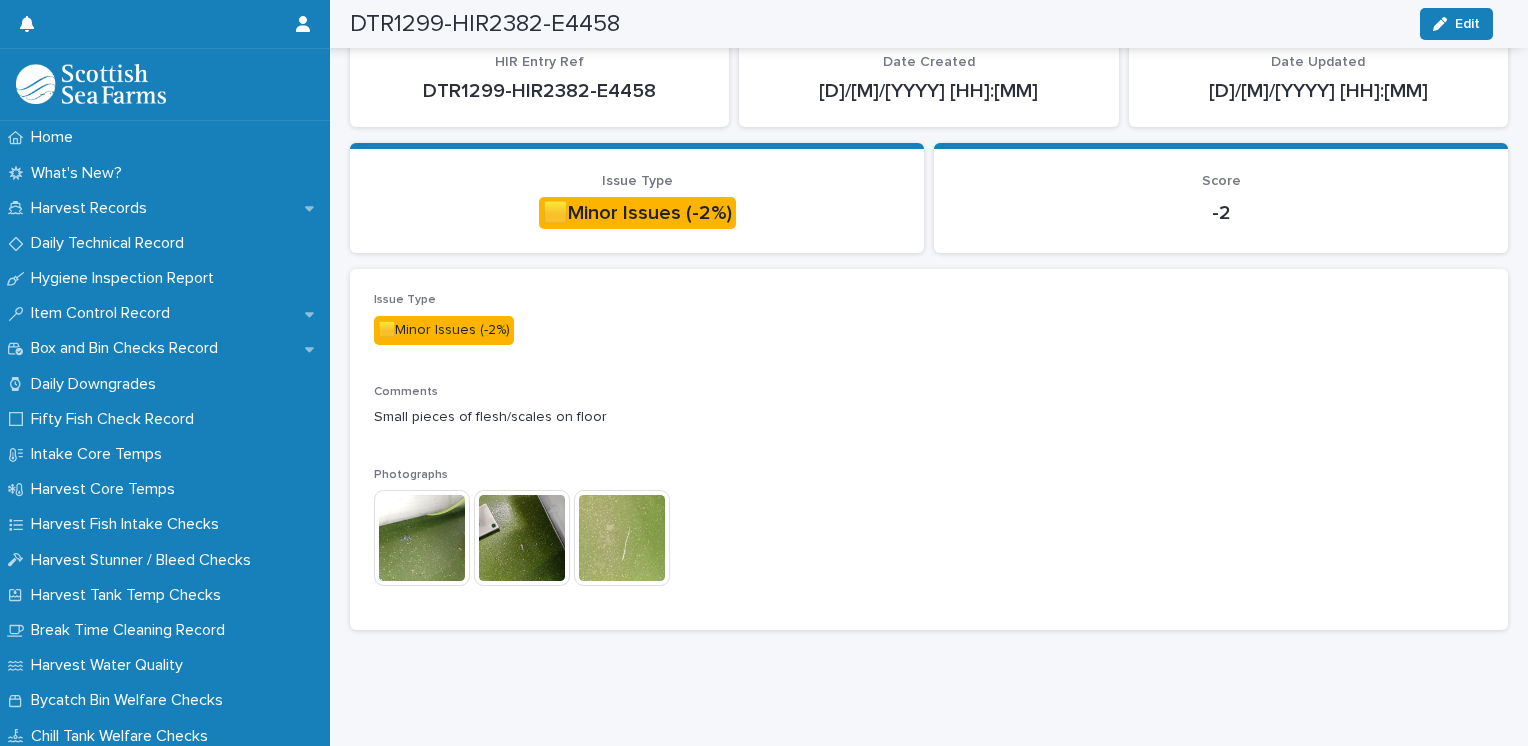 click at bounding box center (422, 538) 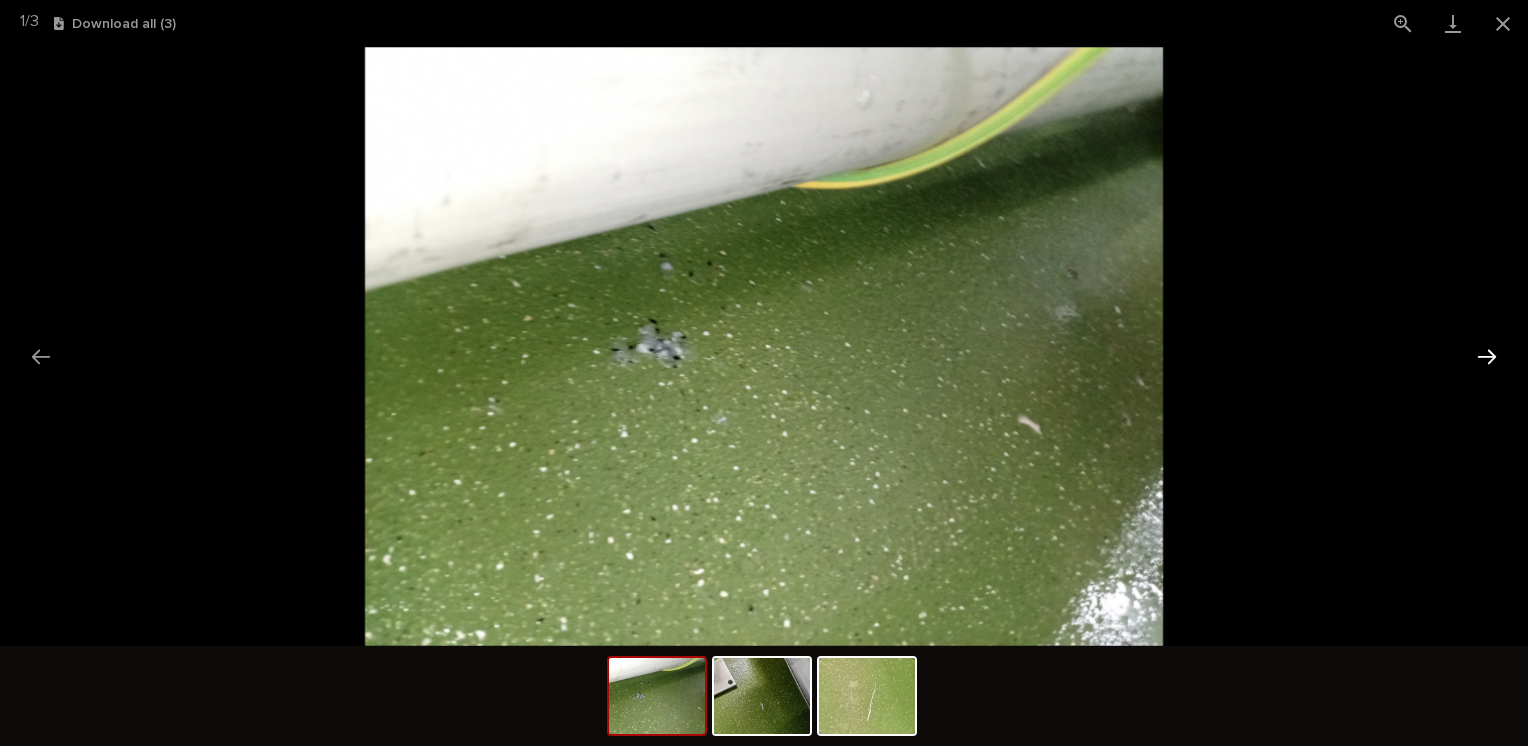 click at bounding box center [1487, 356] 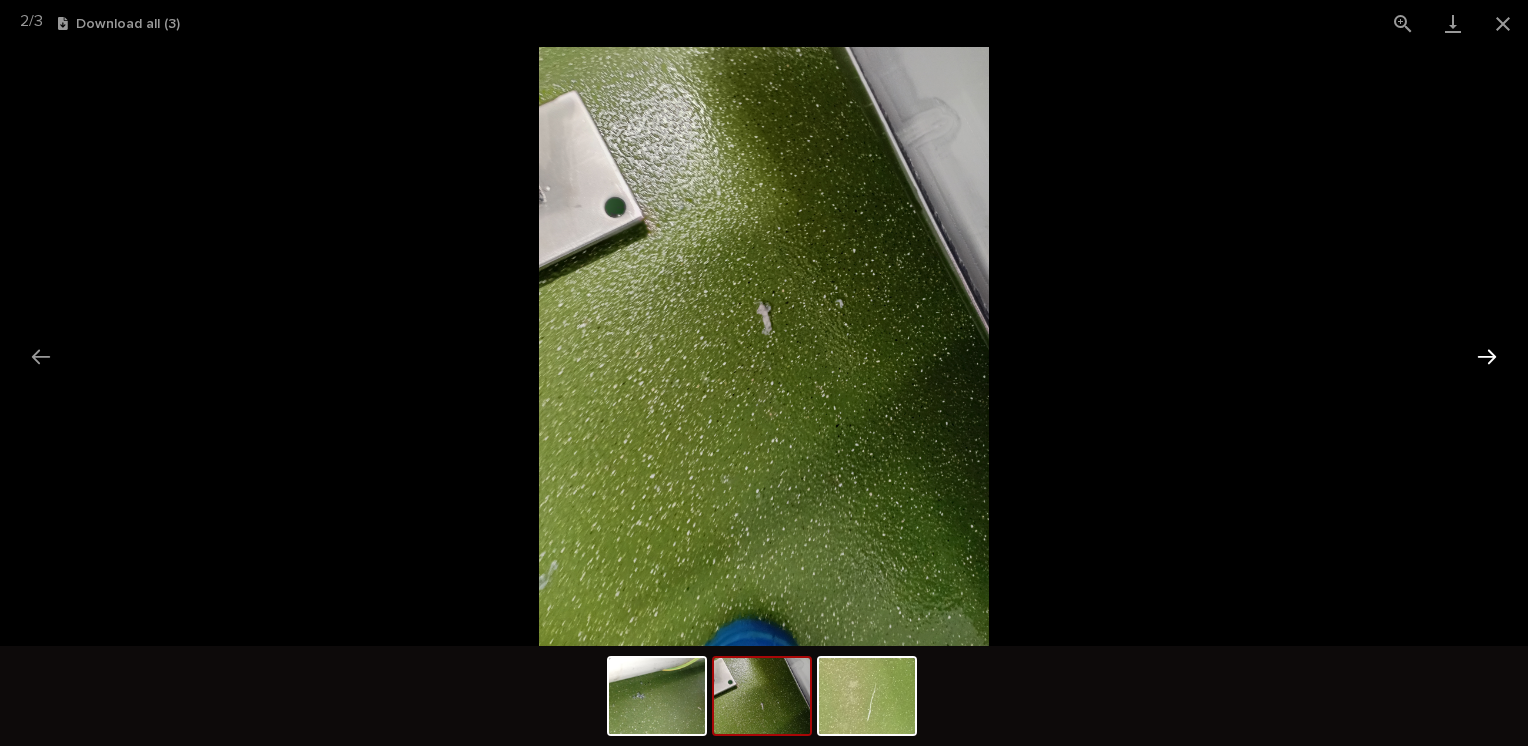 click at bounding box center (1487, 356) 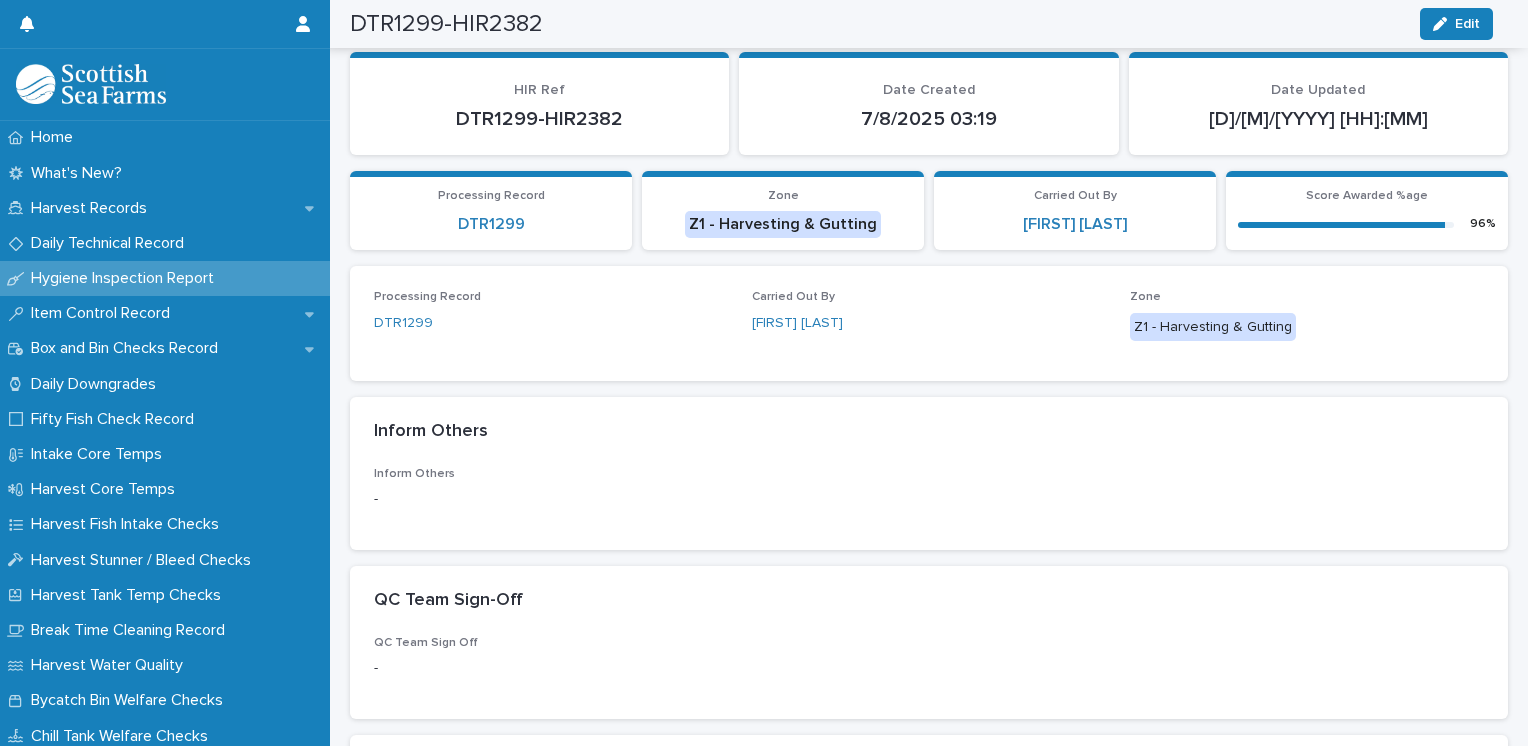 scroll, scrollTop: 164, scrollLeft: 0, axis: vertical 